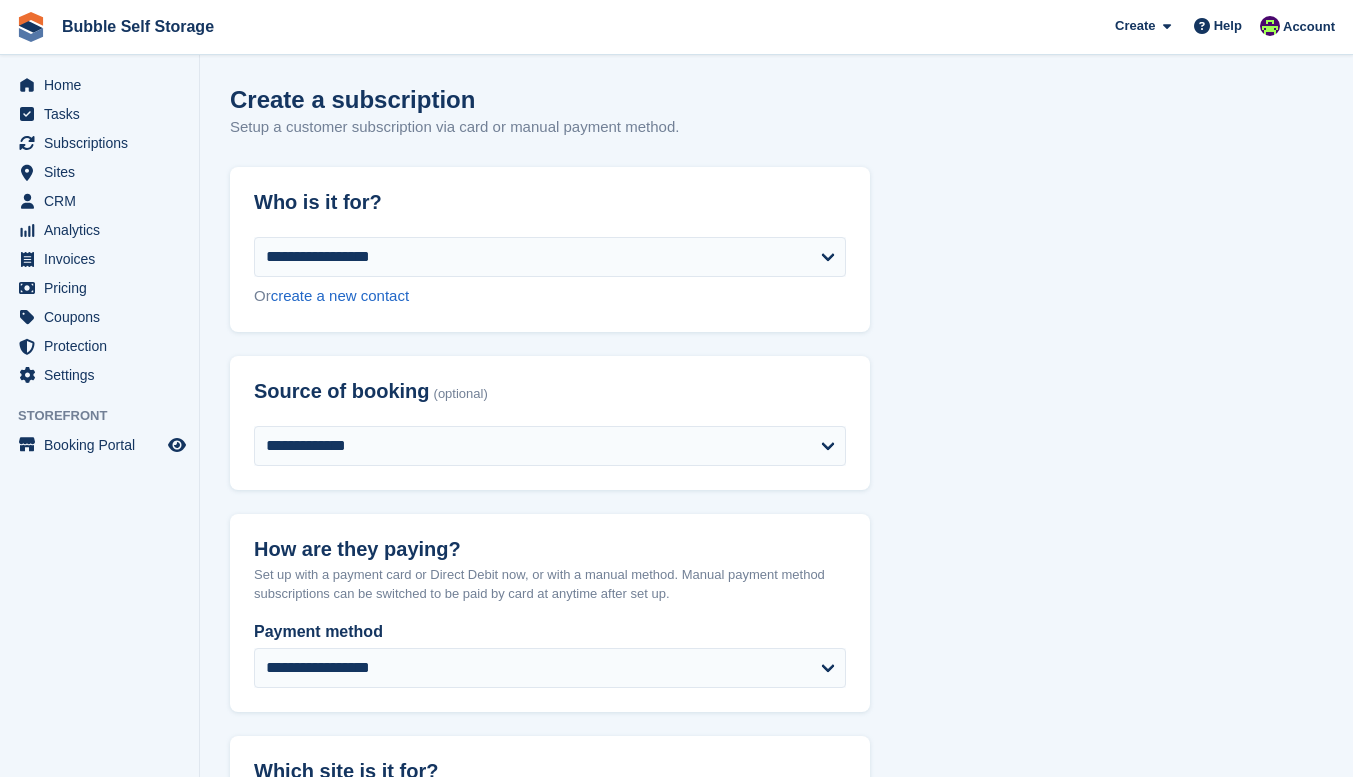 select on "****" 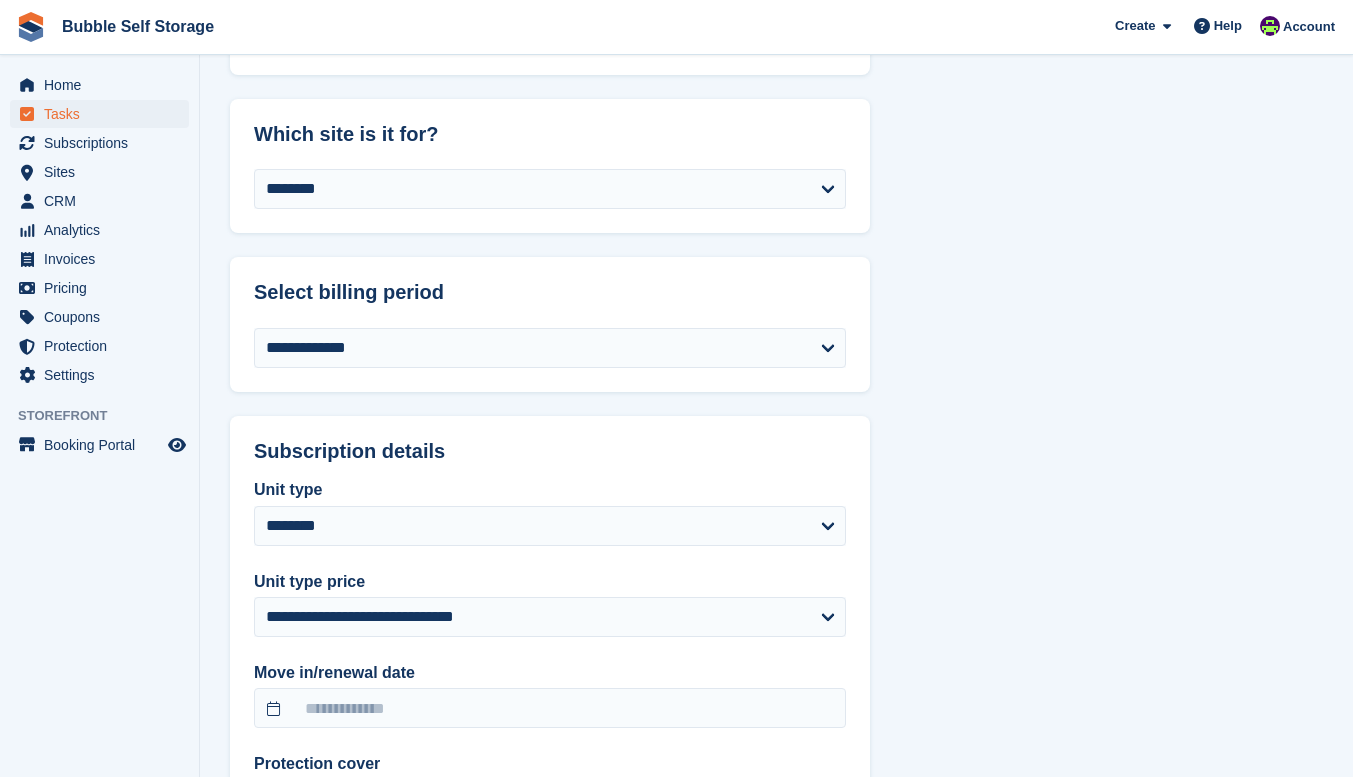 scroll, scrollTop: 425, scrollLeft: 0, axis: vertical 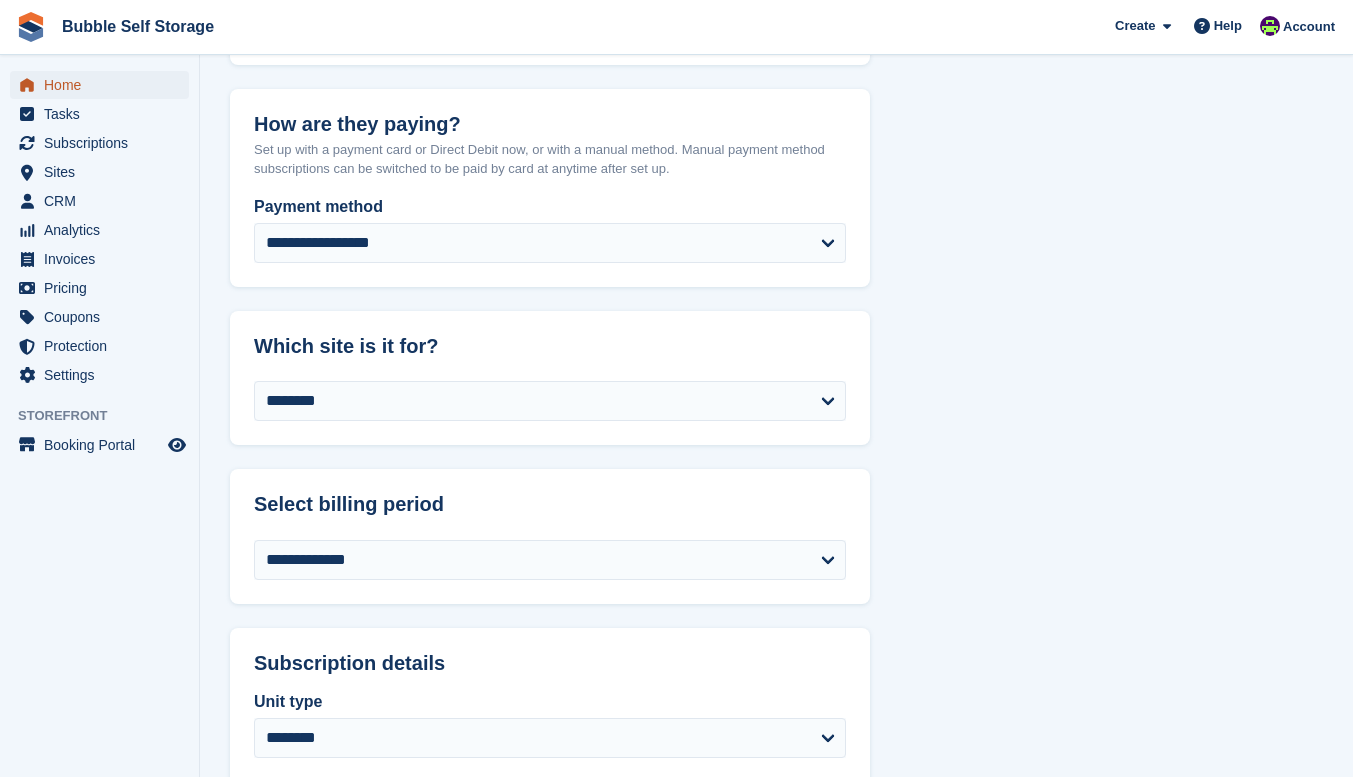 click on "Home" at bounding box center [104, 85] 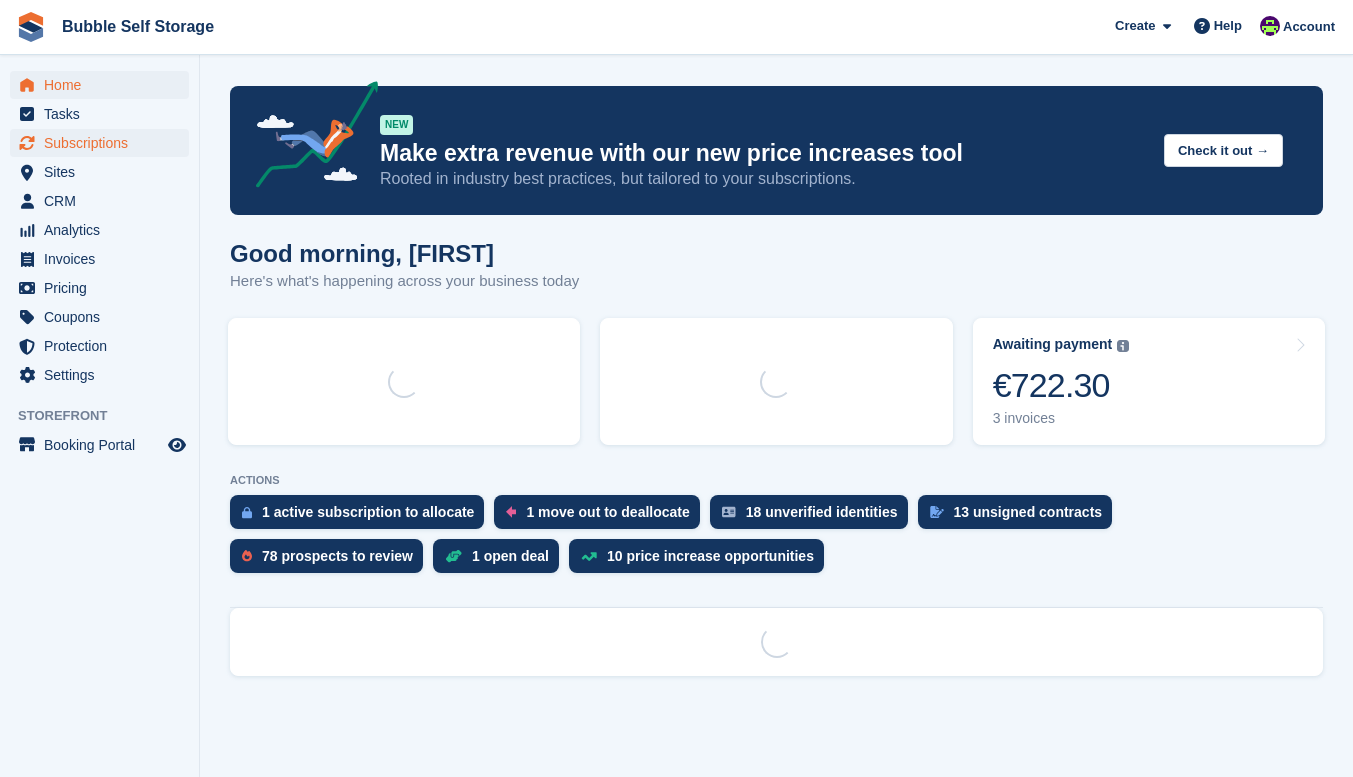 scroll, scrollTop: 0, scrollLeft: 0, axis: both 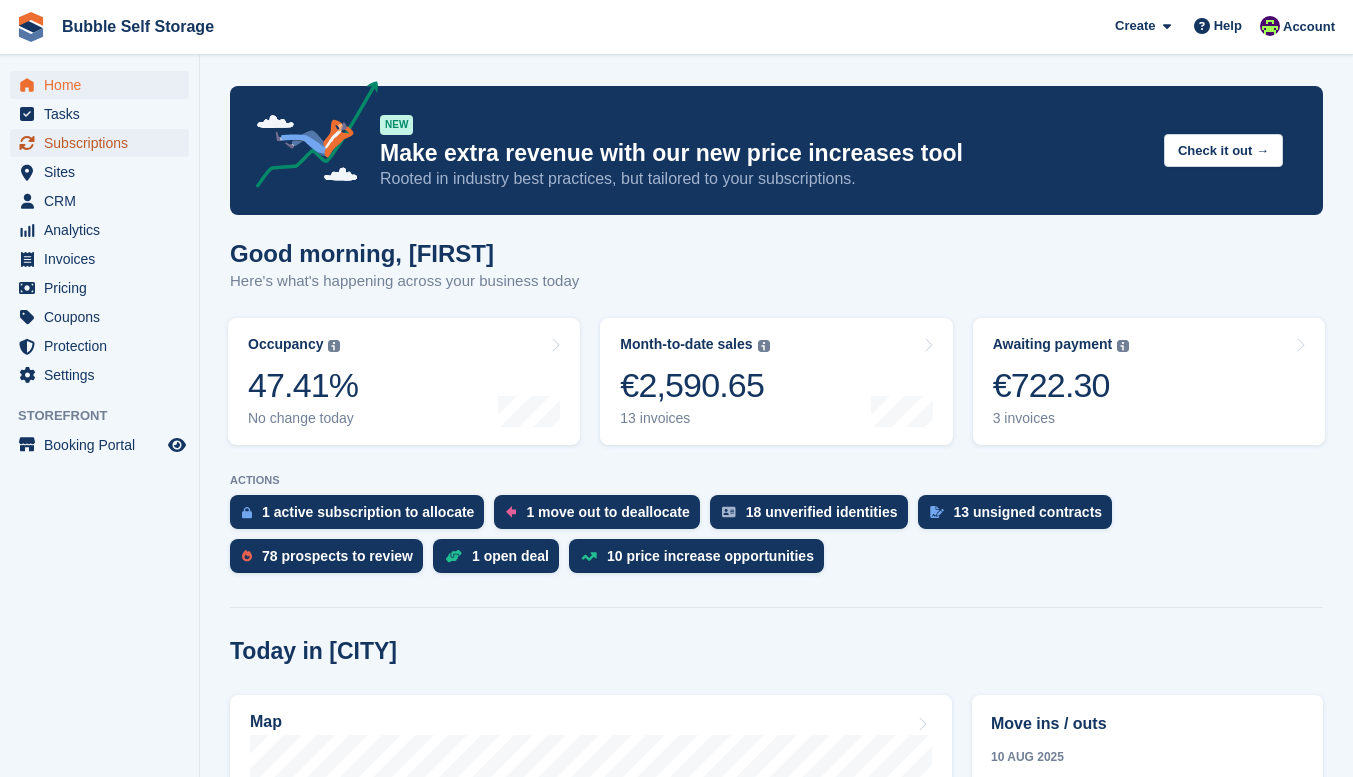 click on "Subscriptions" at bounding box center [104, 143] 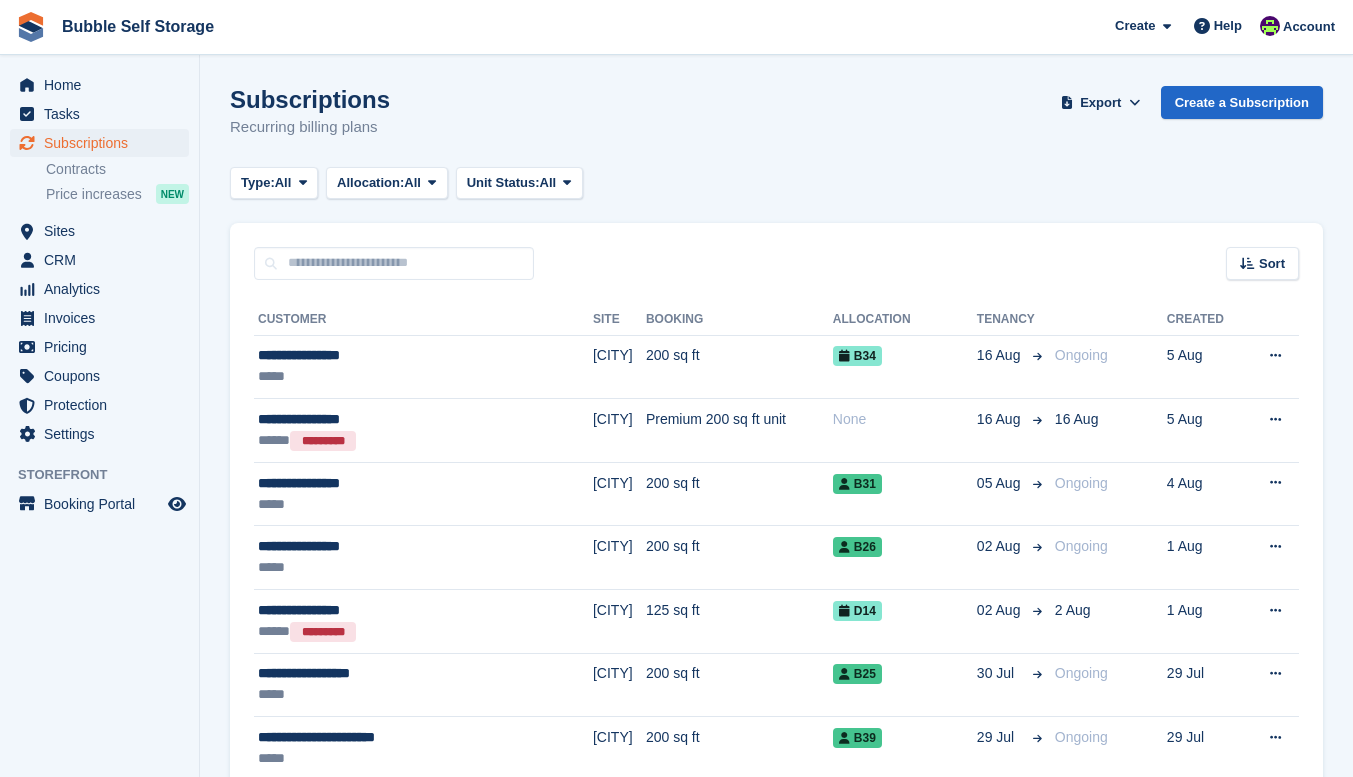 scroll, scrollTop: 0, scrollLeft: 0, axis: both 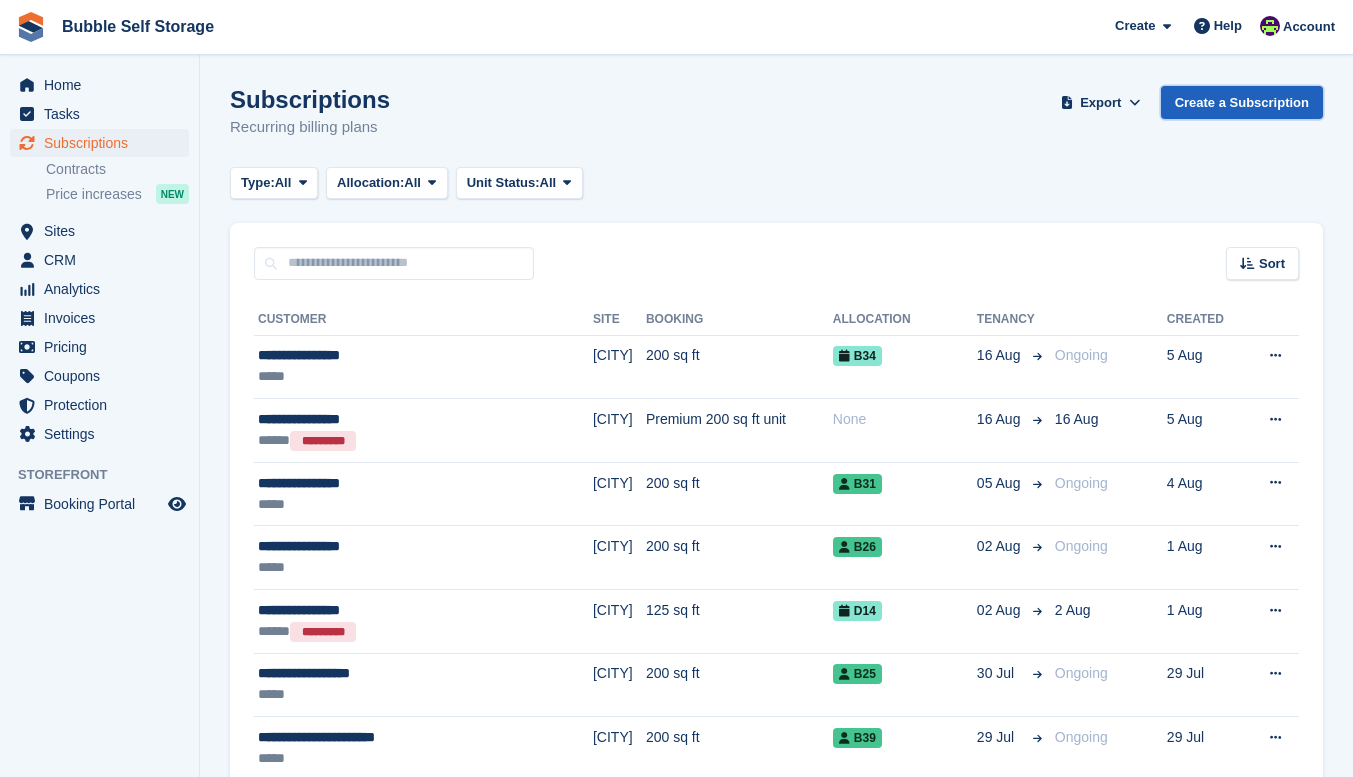 click on "Create a Subscription" at bounding box center (1242, 102) 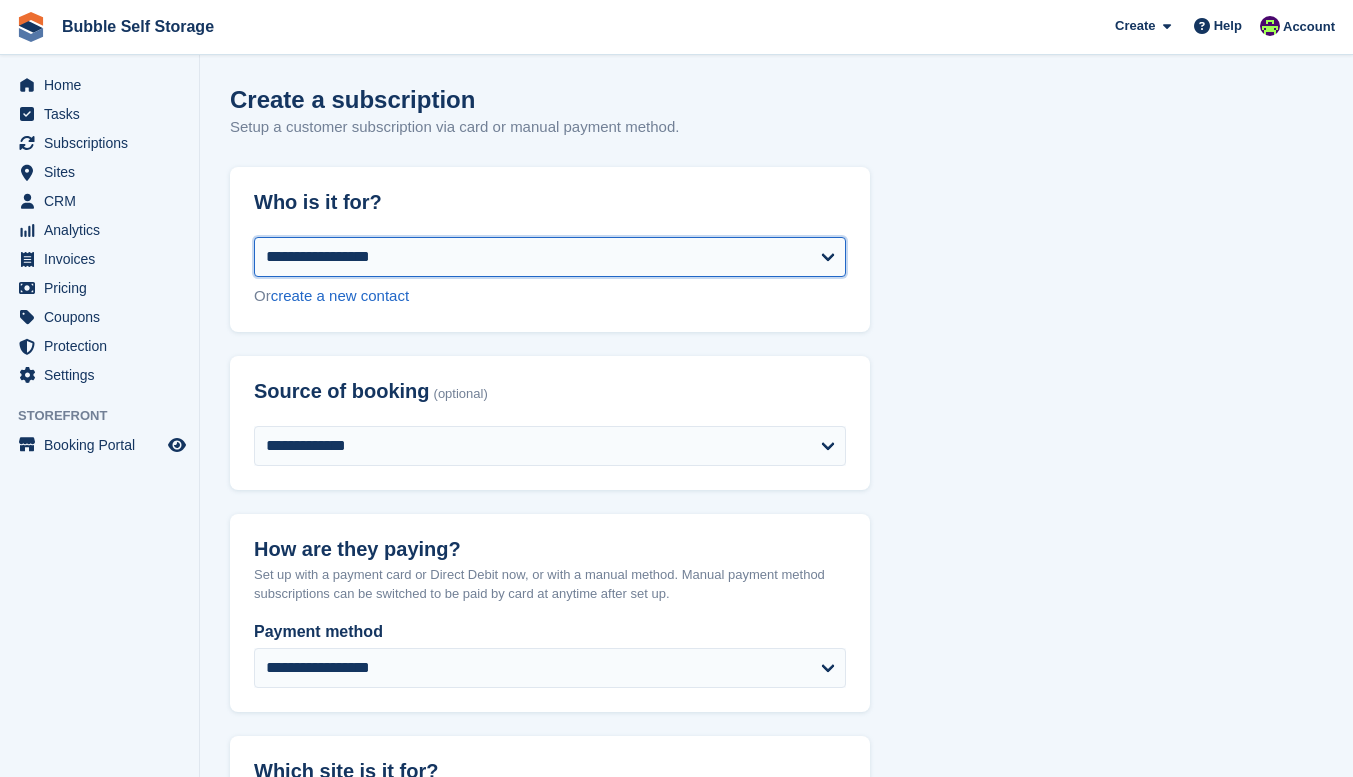 click on "**********" at bounding box center (550, 257) 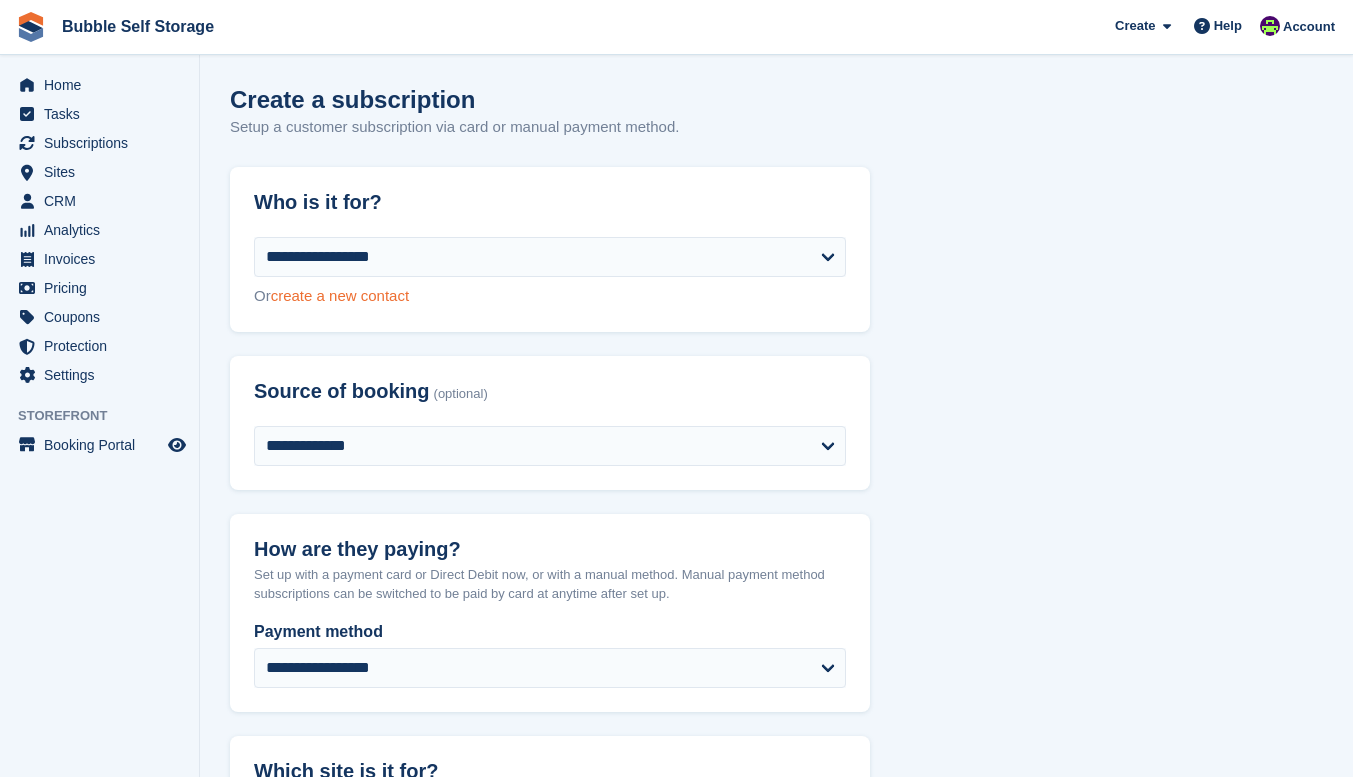 click on "create a new contact" at bounding box center [340, 295] 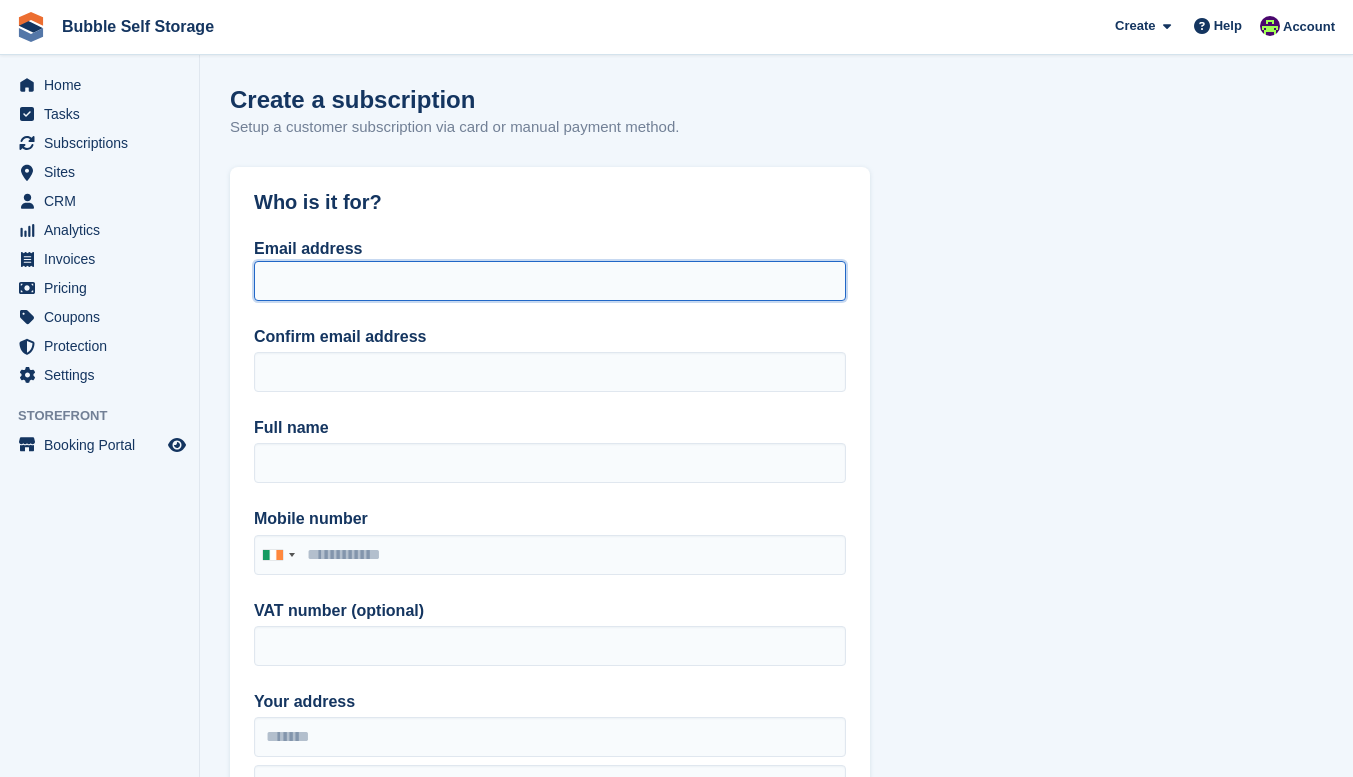 click on "Email address" at bounding box center [550, 281] 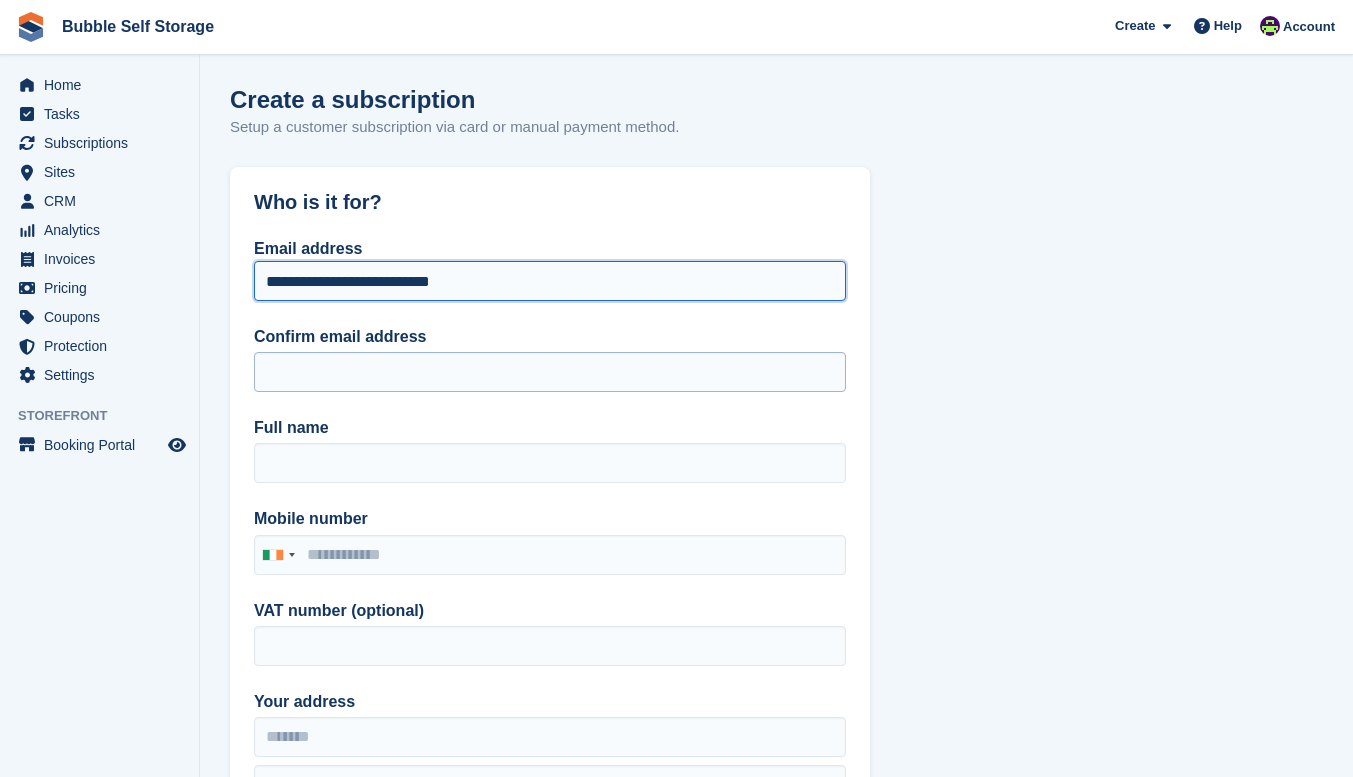 type on "**********" 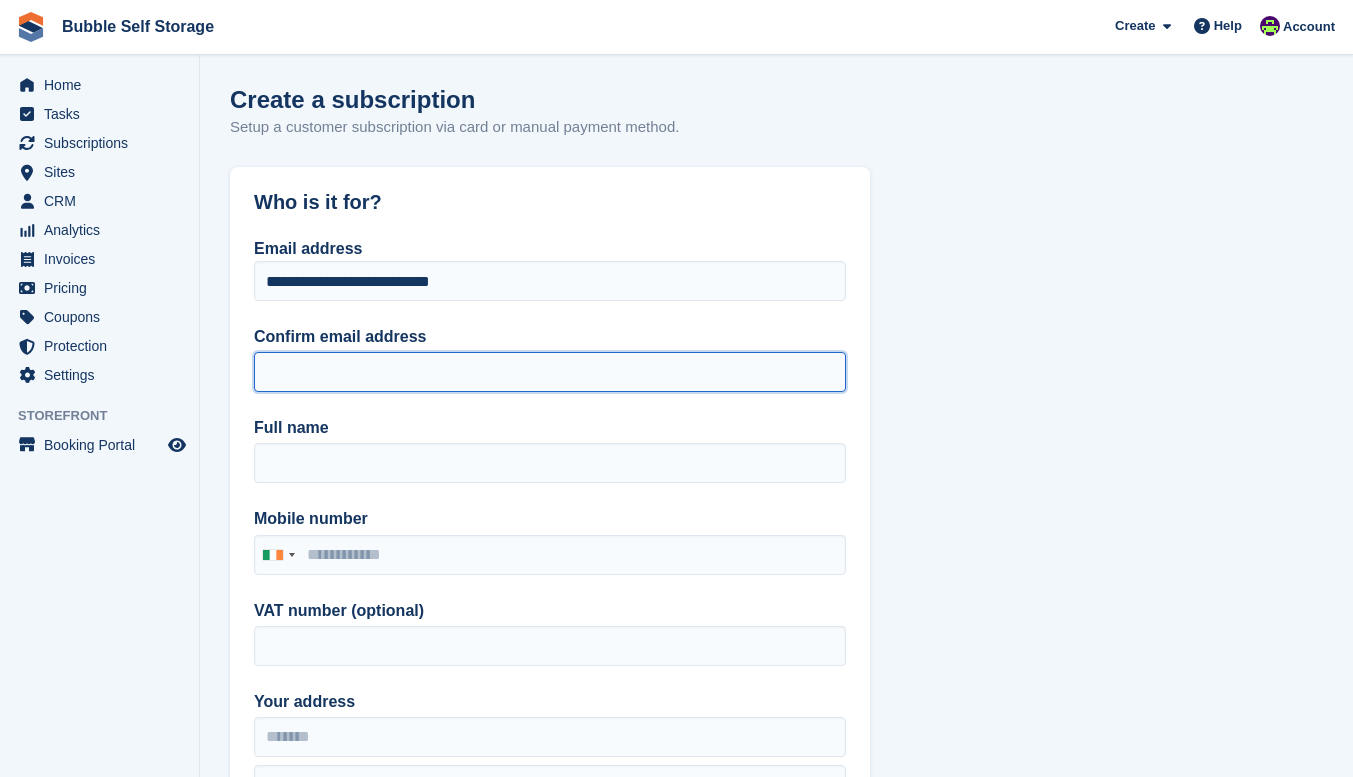 click on "Confirm email address" at bounding box center (550, 372) 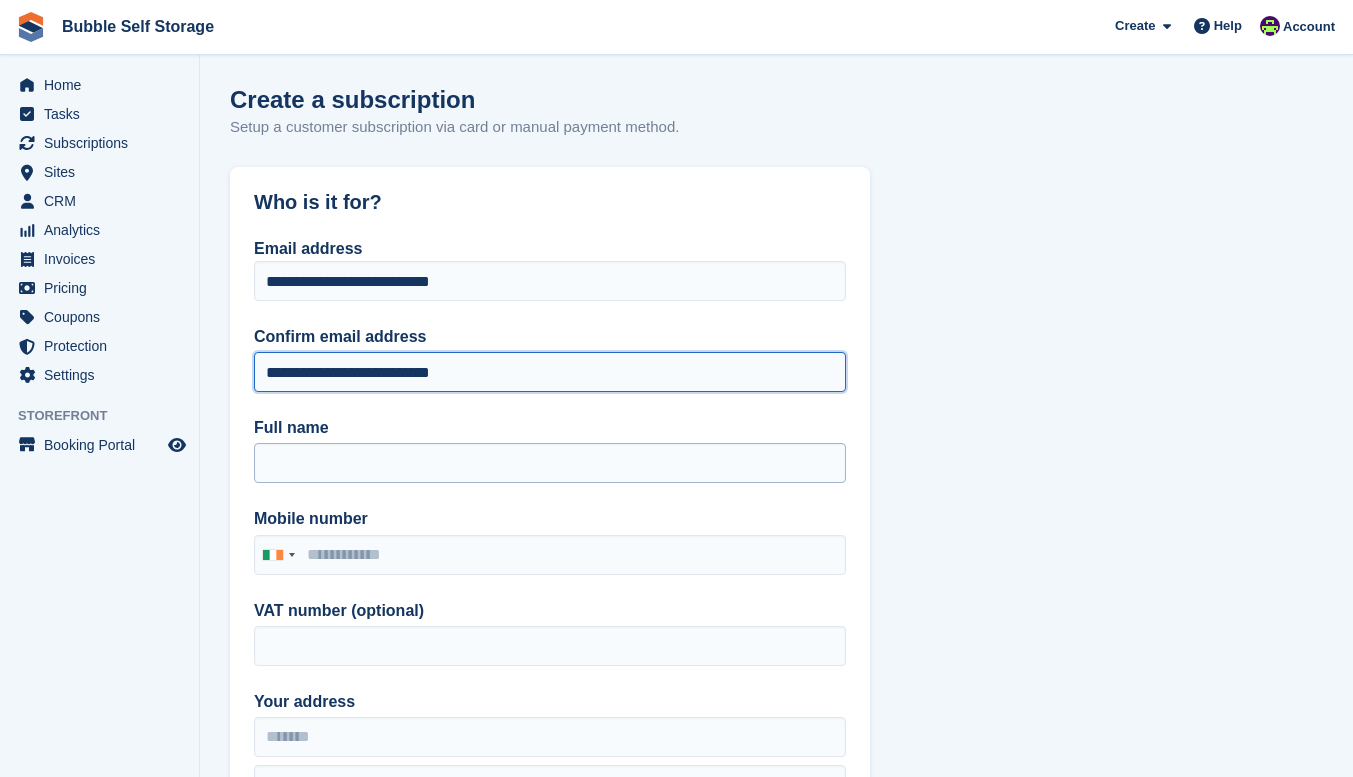 type on "**********" 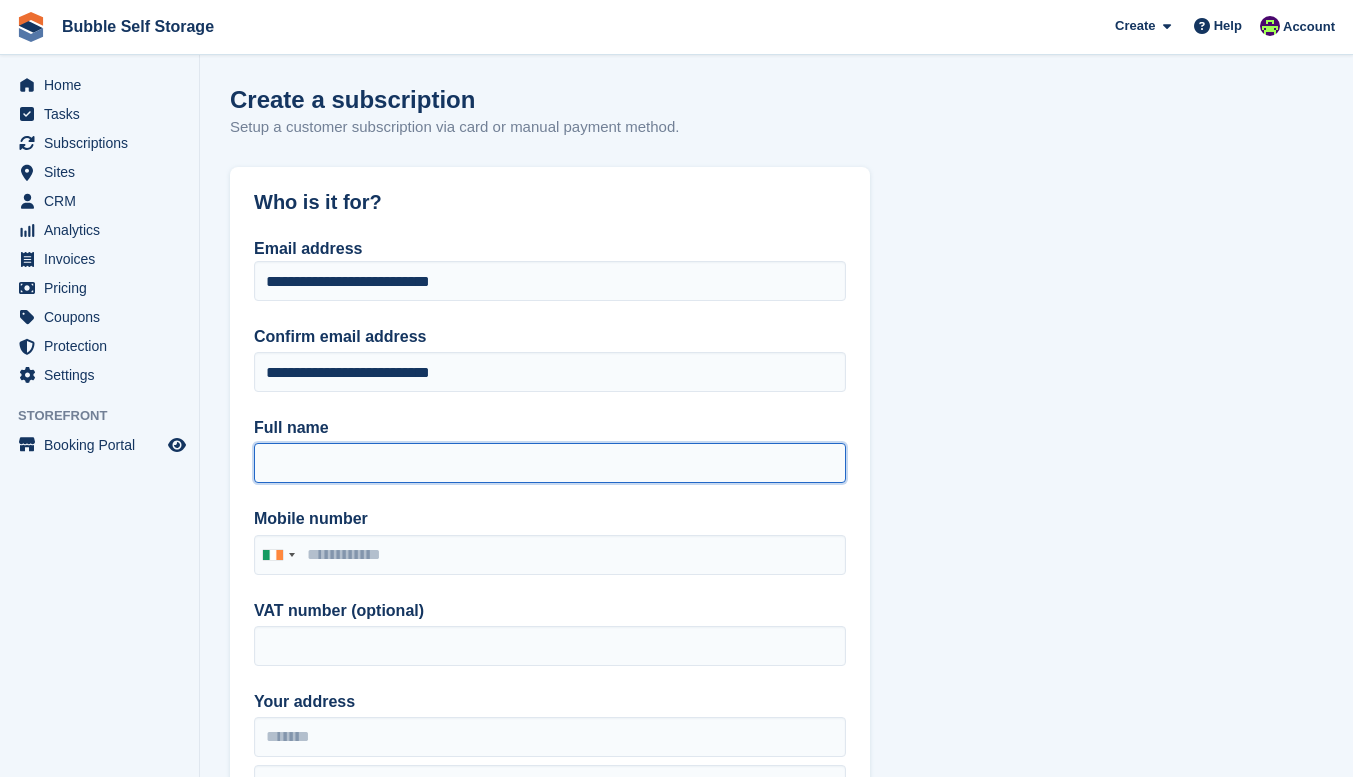 click on "Full name" at bounding box center [550, 463] 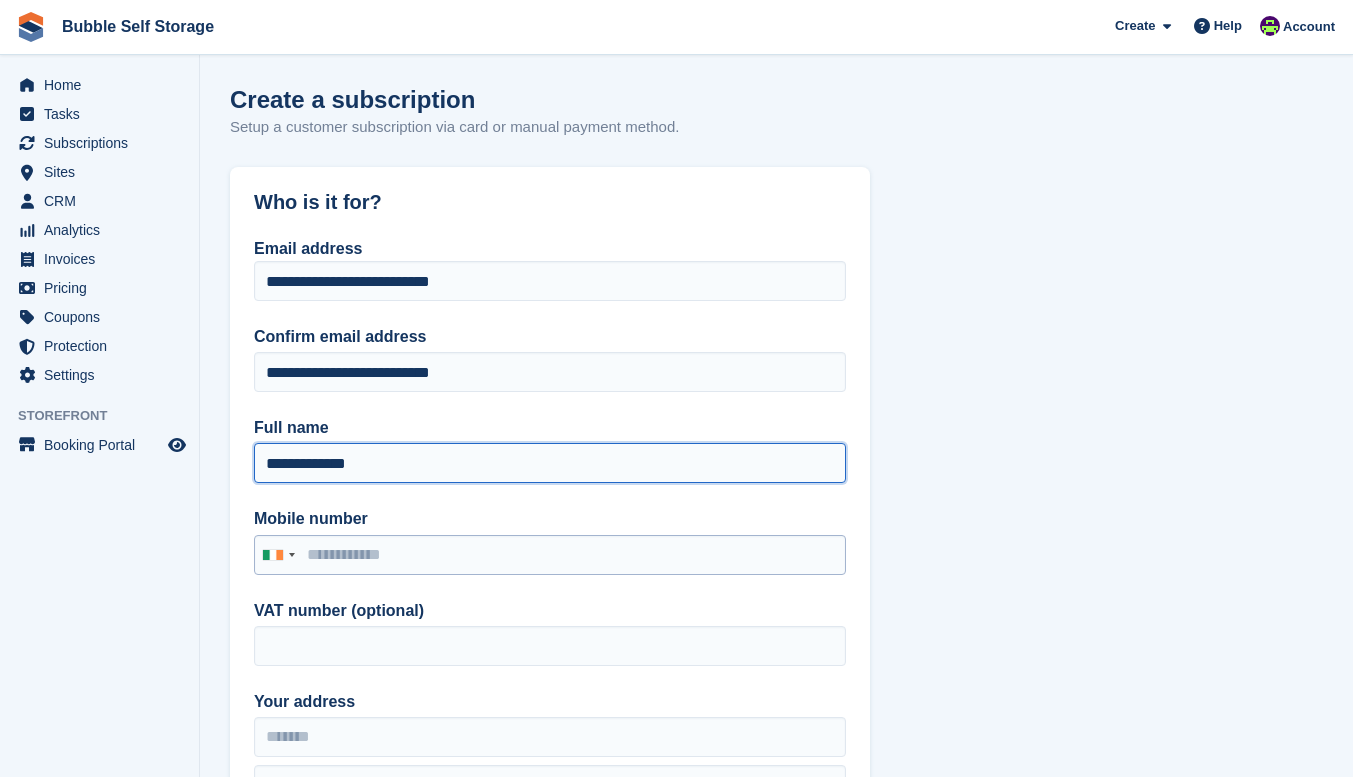 type on "**********" 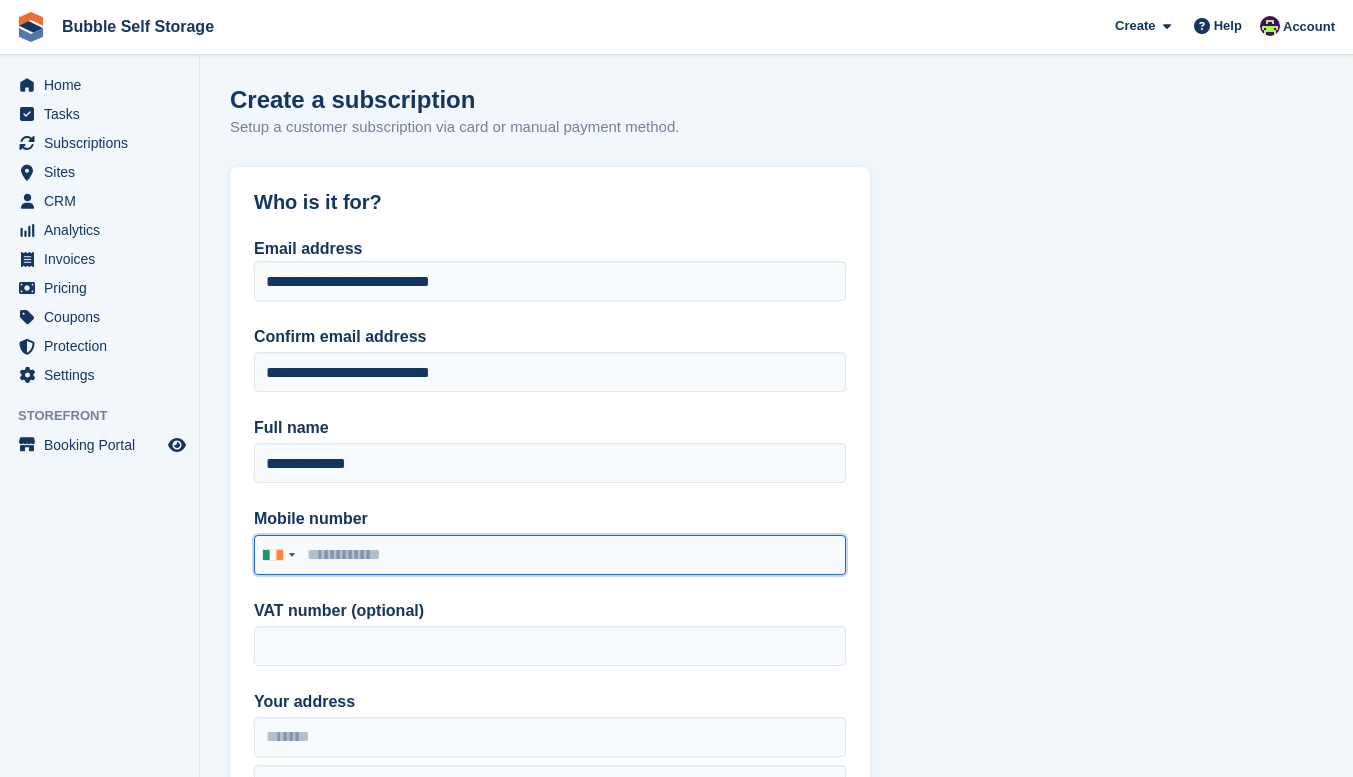 click on "Mobile number" at bounding box center (550, 555) 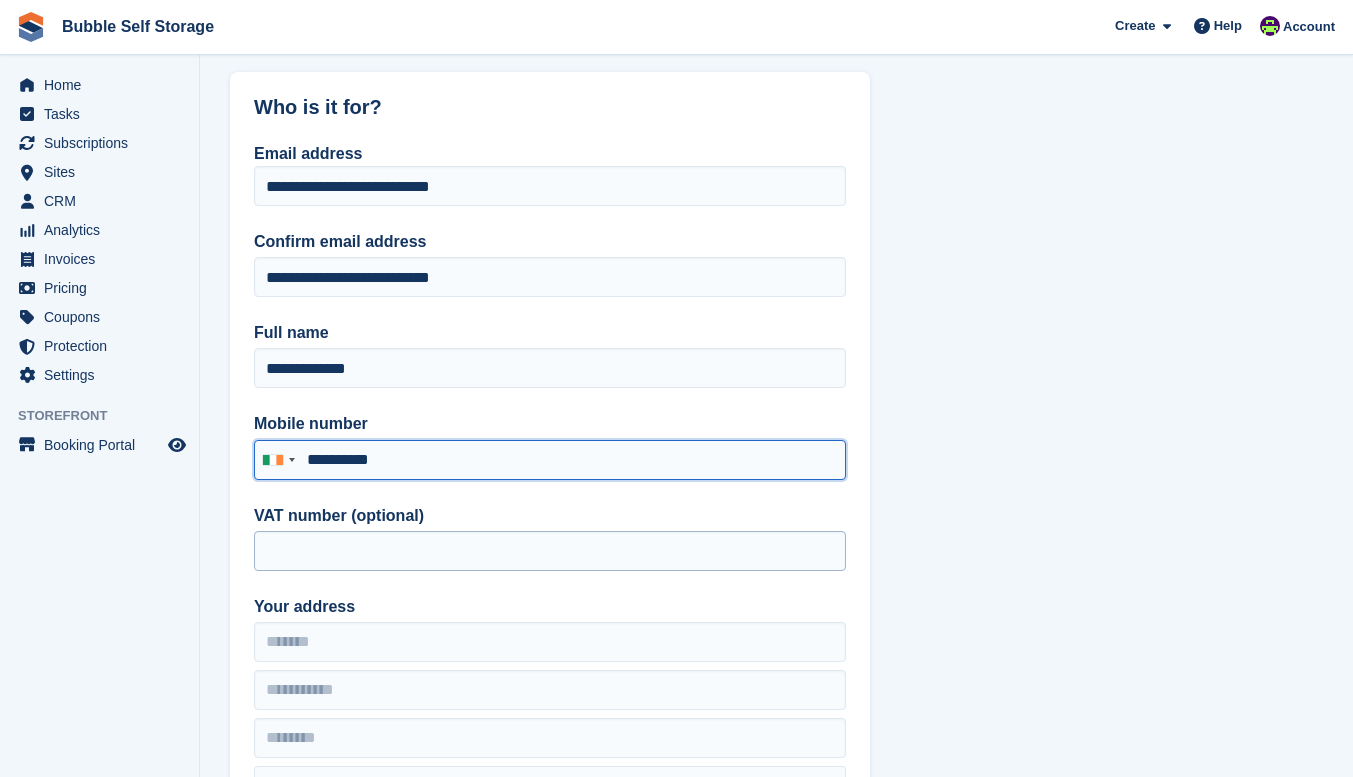 scroll, scrollTop: 200, scrollLeft: 0, axis: vertical 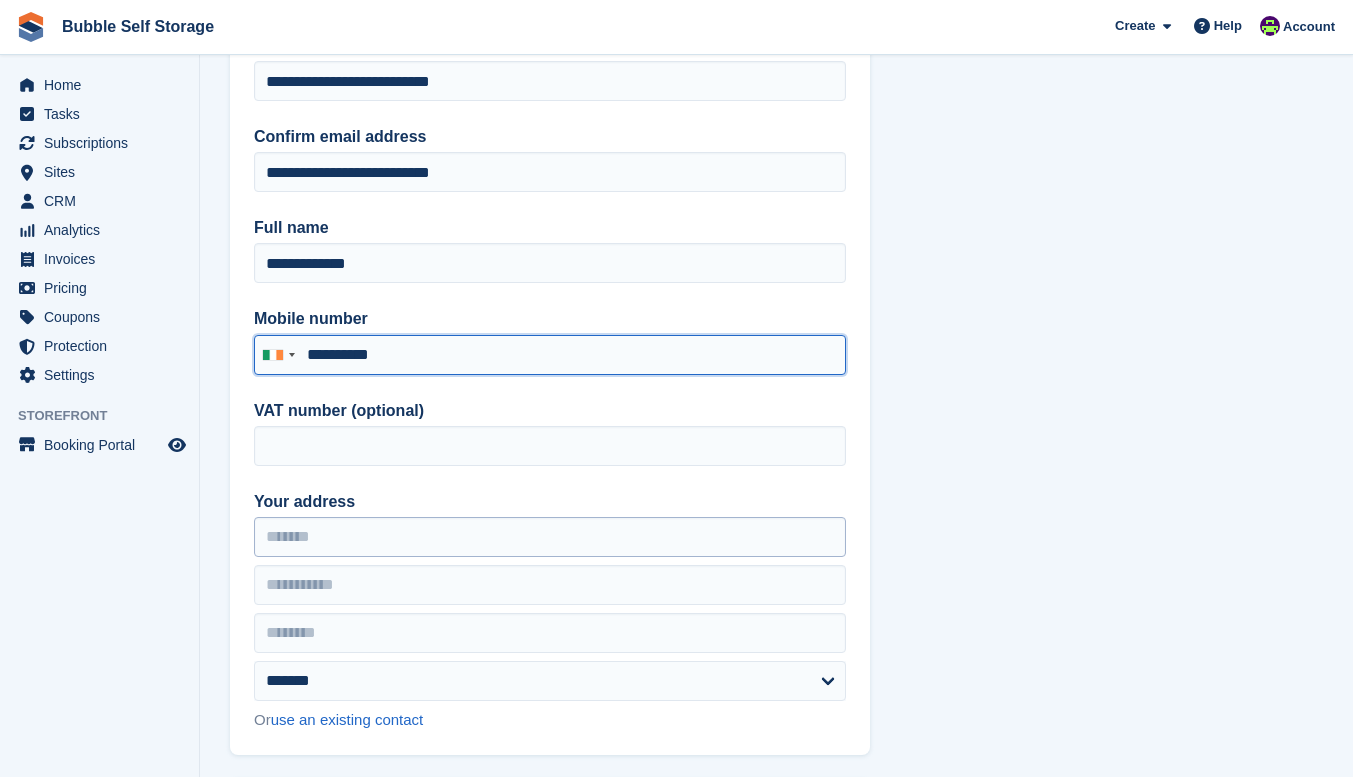 type on "**********" 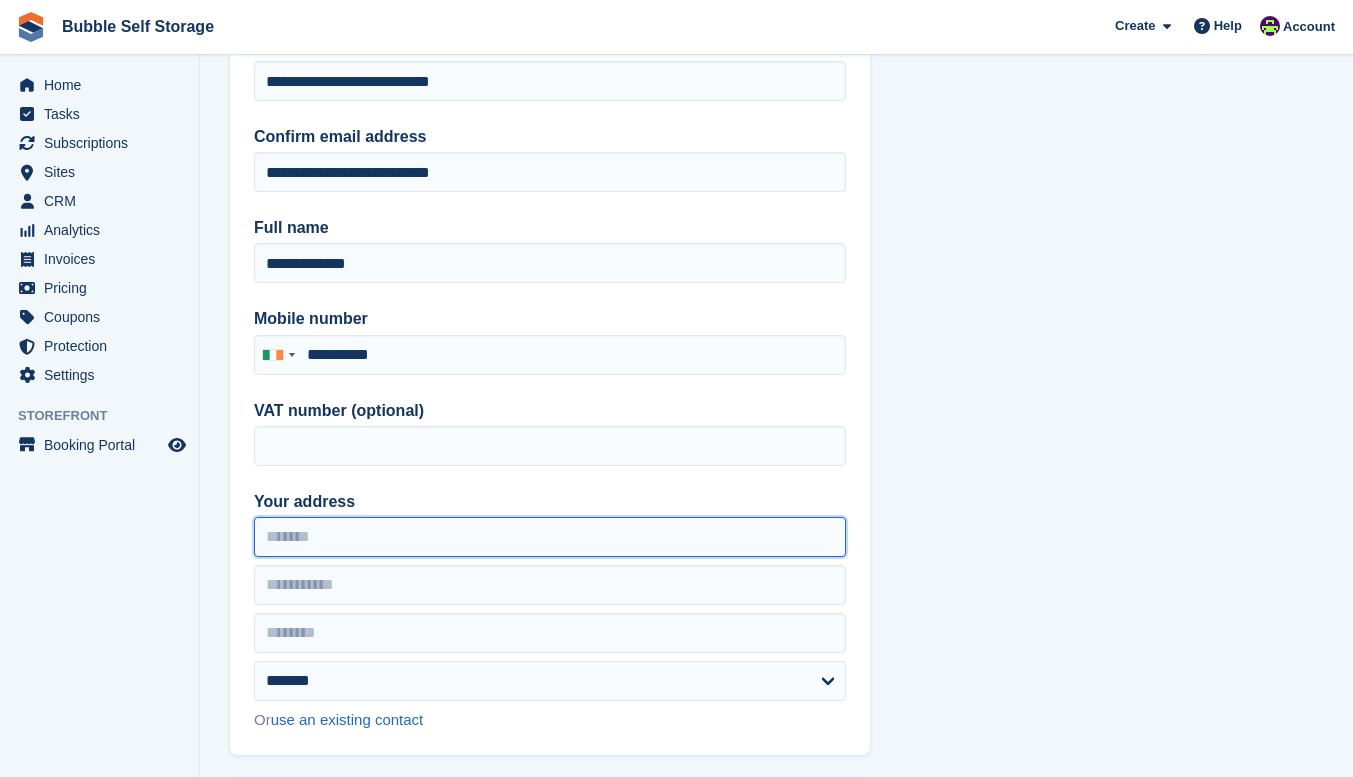 click on "Your address" at bounding box center [550, 537] 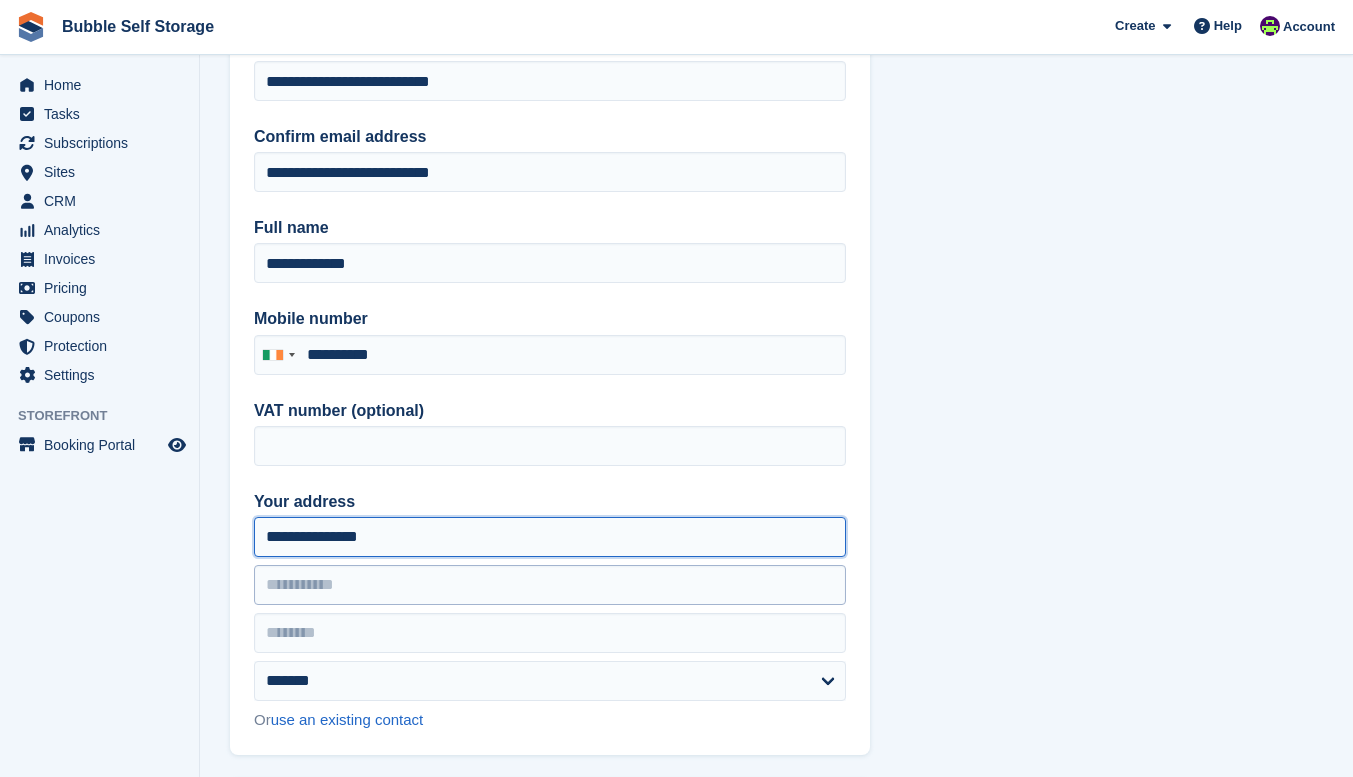 type on "**********" 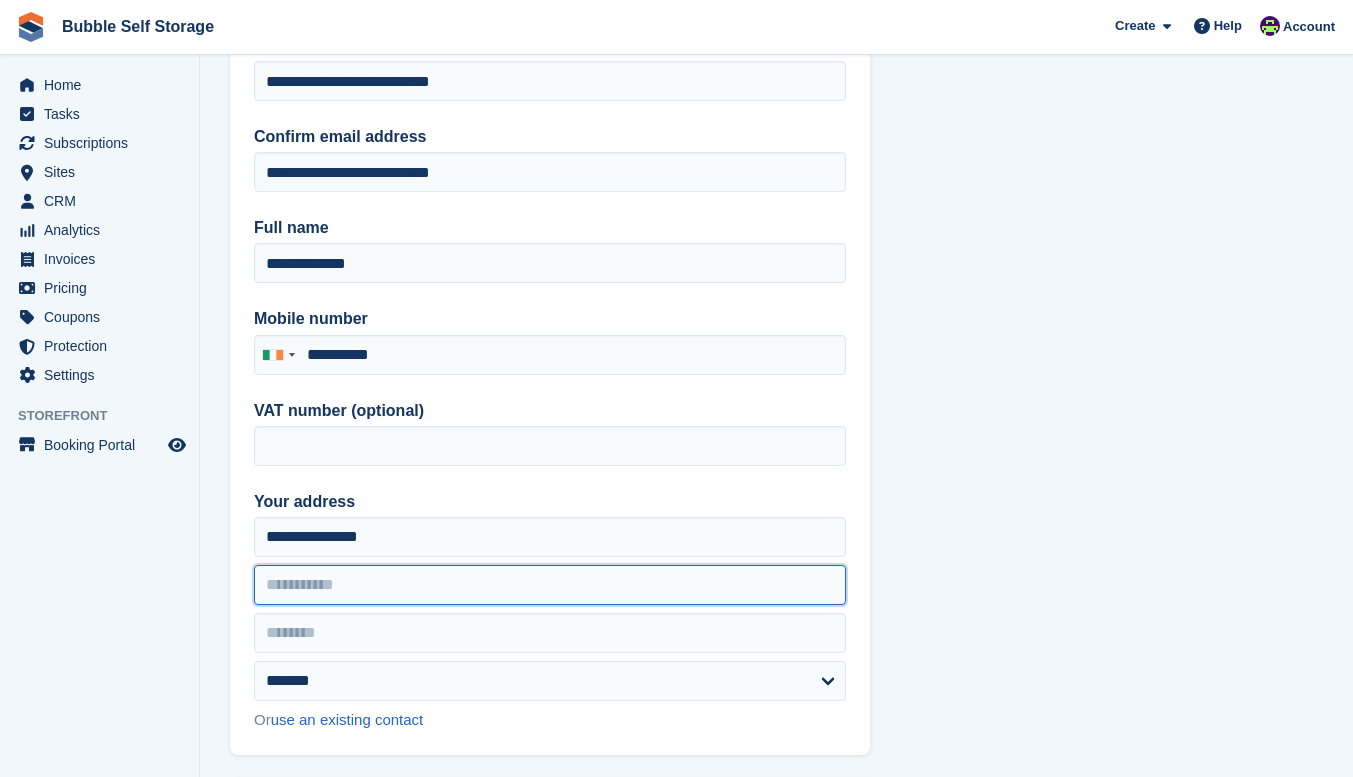 click at bounding box center [550, 585] 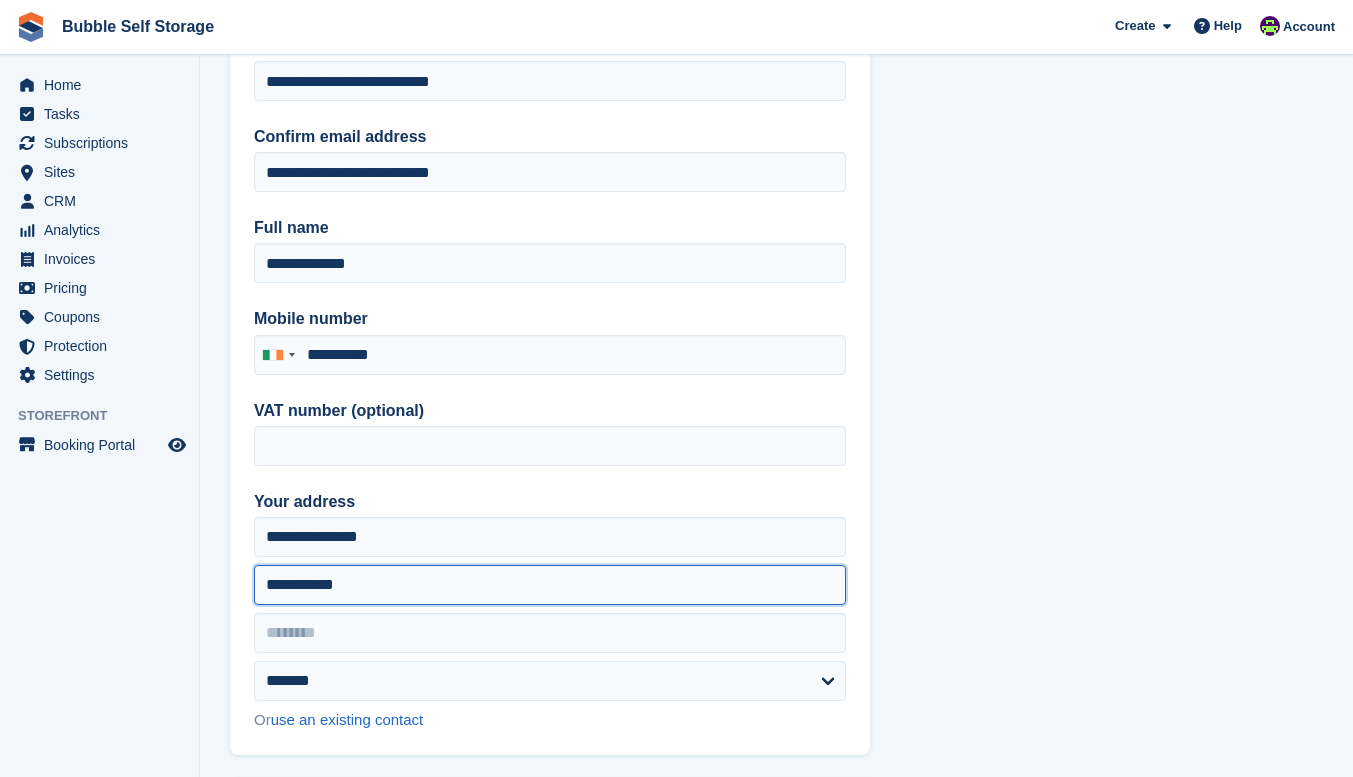 type on "**********" 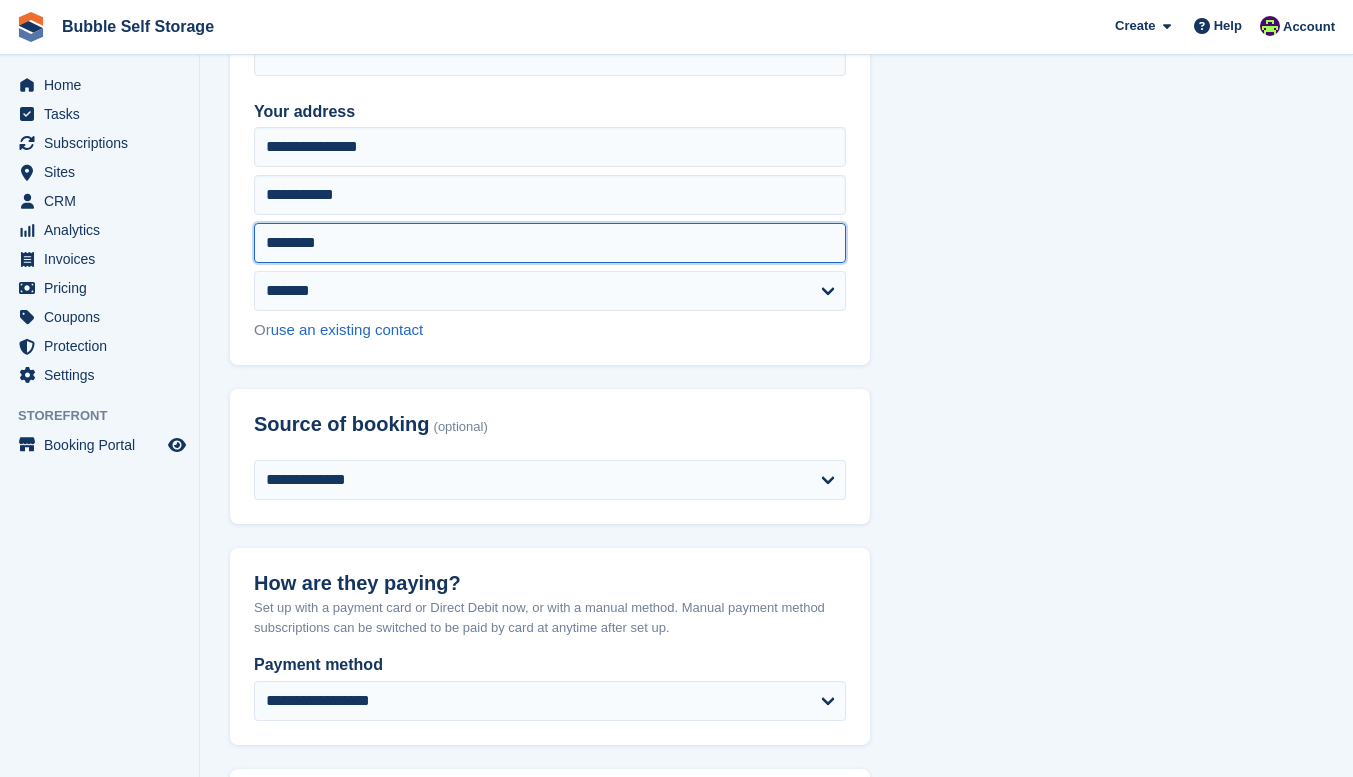 scroll, scrollTop: 600, scrollLeft: 0, axis: vertical 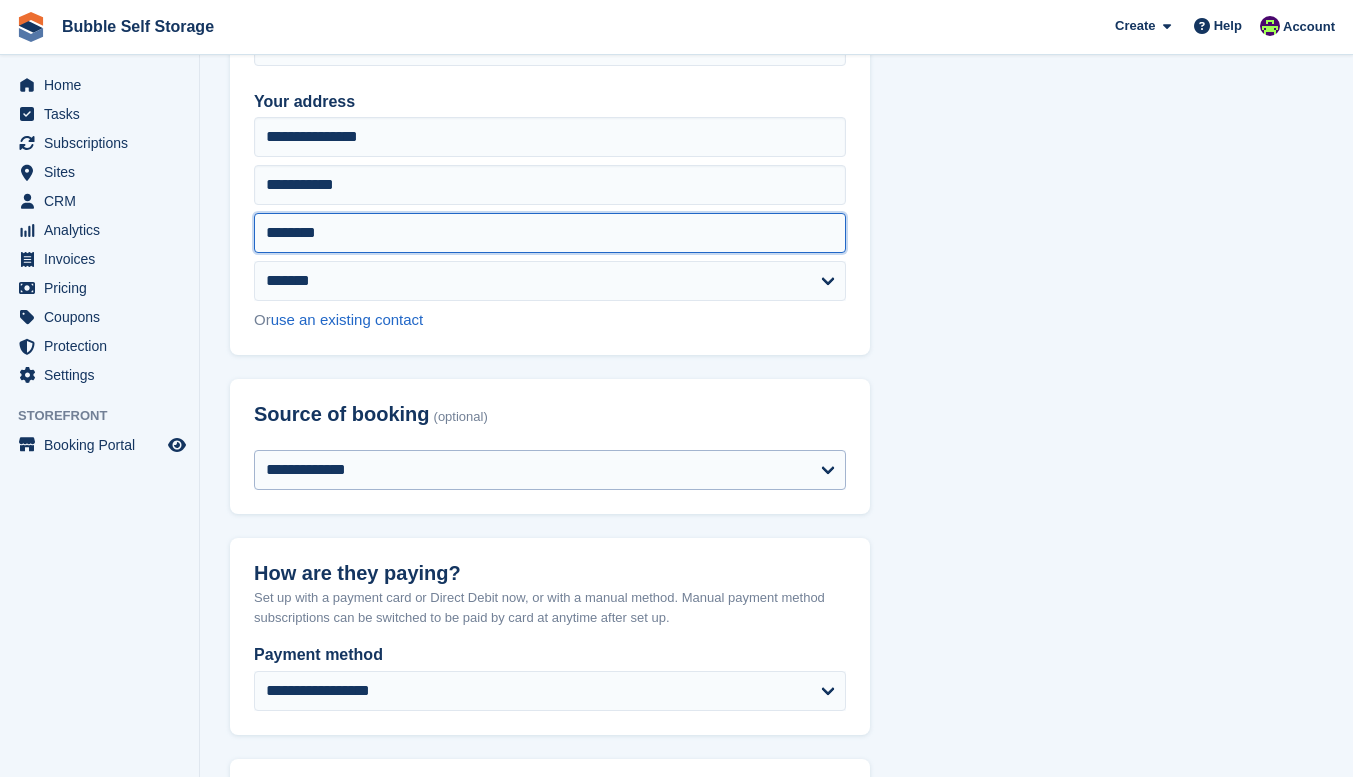 type on "********" 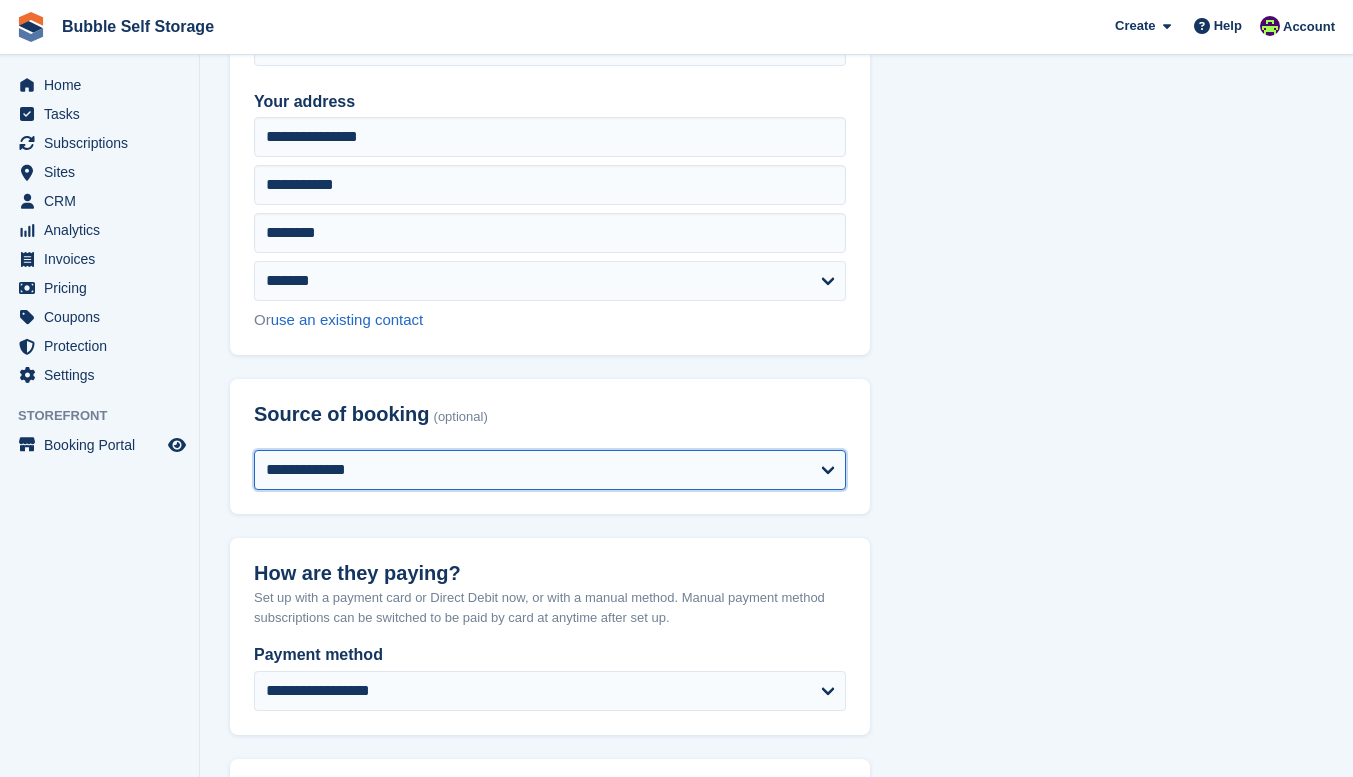 click on "**********" at bounding box center [550, 470] 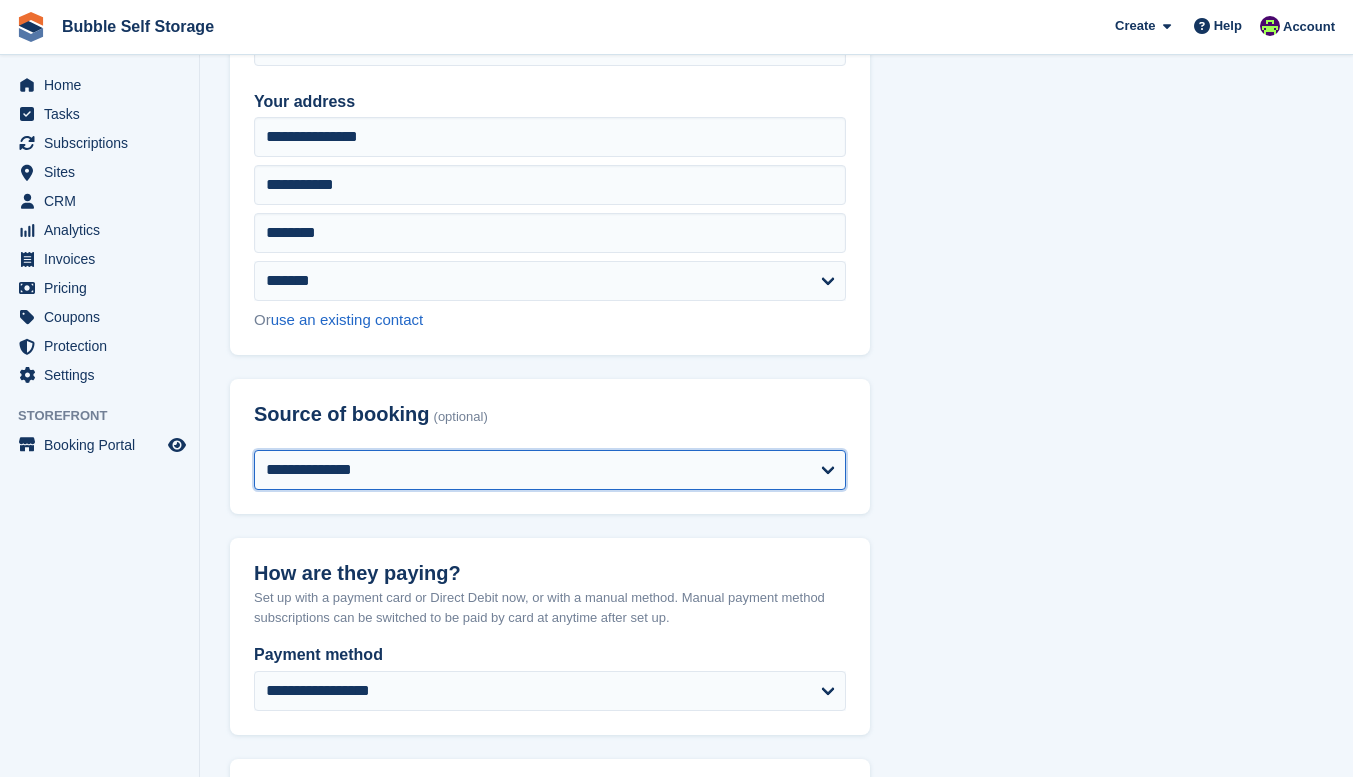 click on "**********" at bounding box center (550, 470) 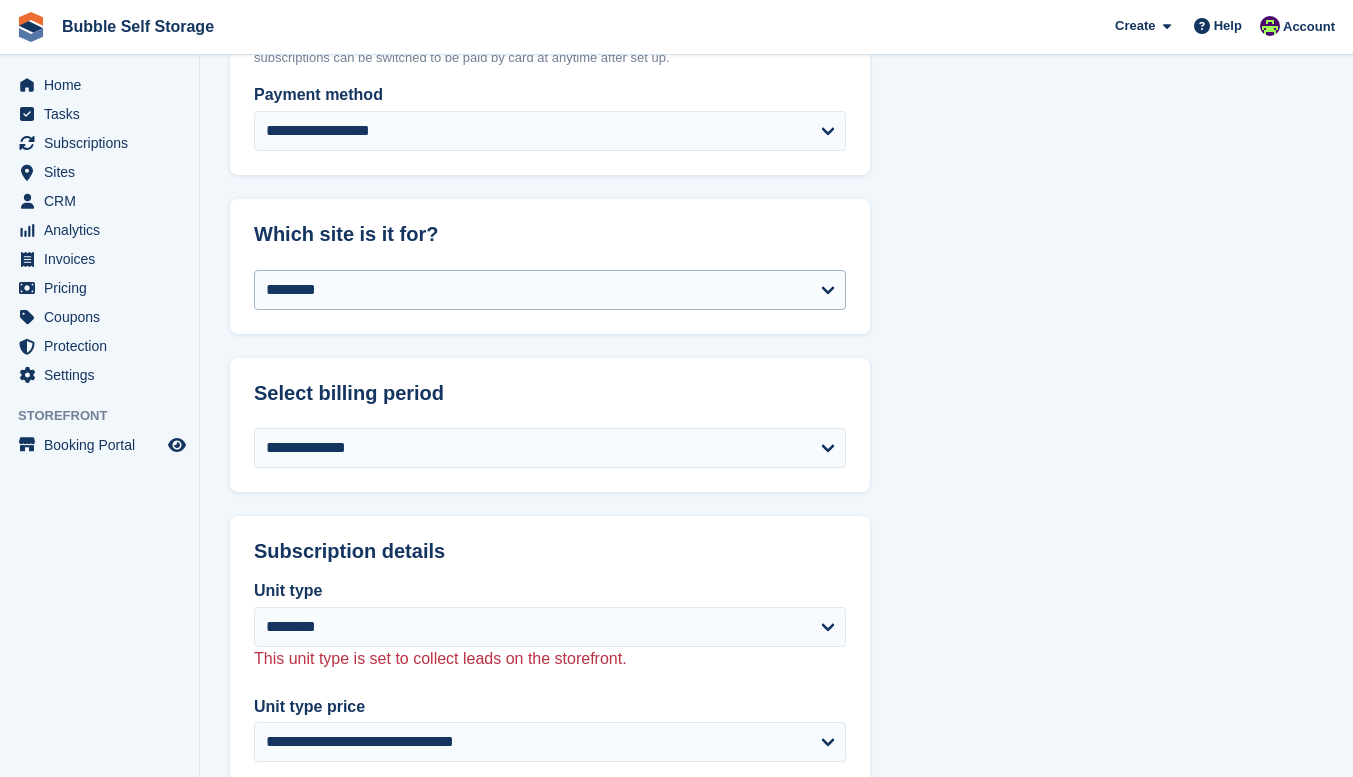 scroll, scrollTop: 1200, scrollLeft: 0, axis: vertical 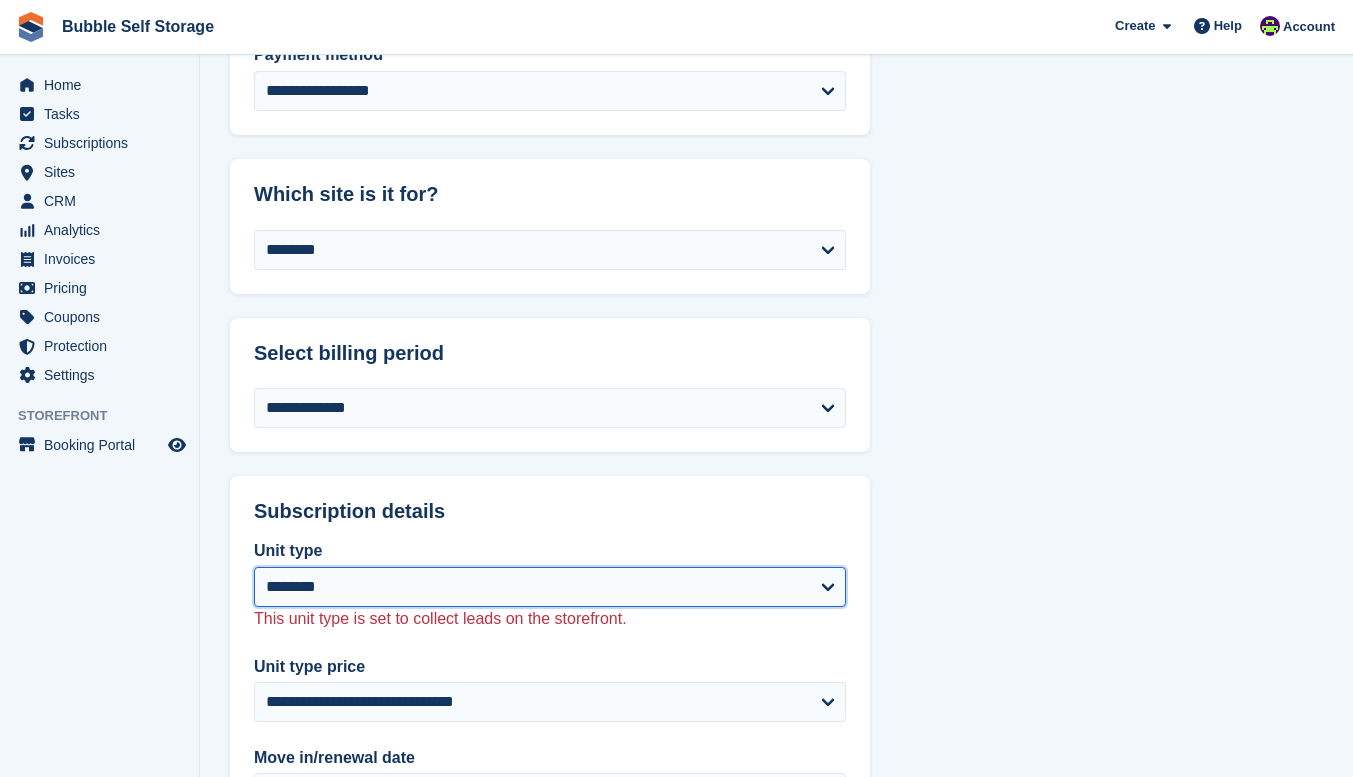 click on "**********" at bounding box center [550, 587] 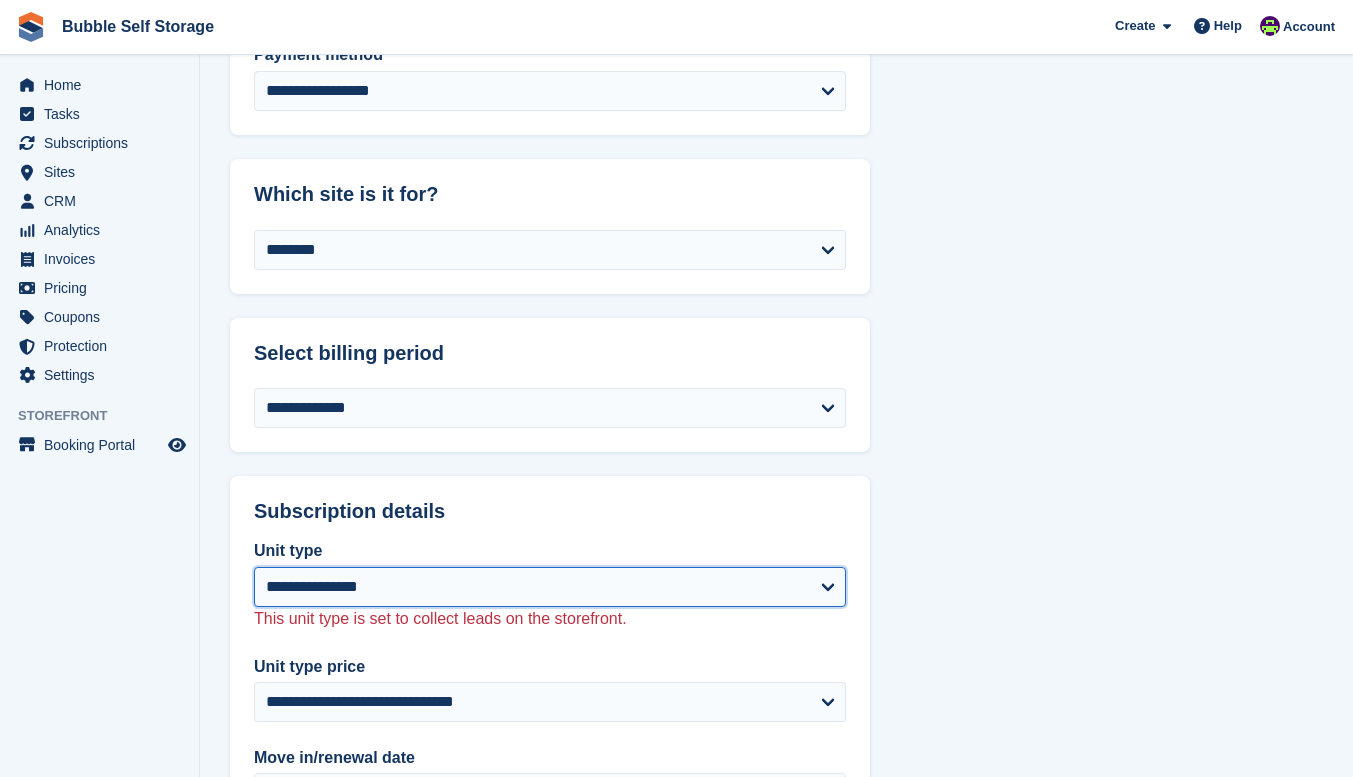 click on "**********" at bounding box center [550, 587] 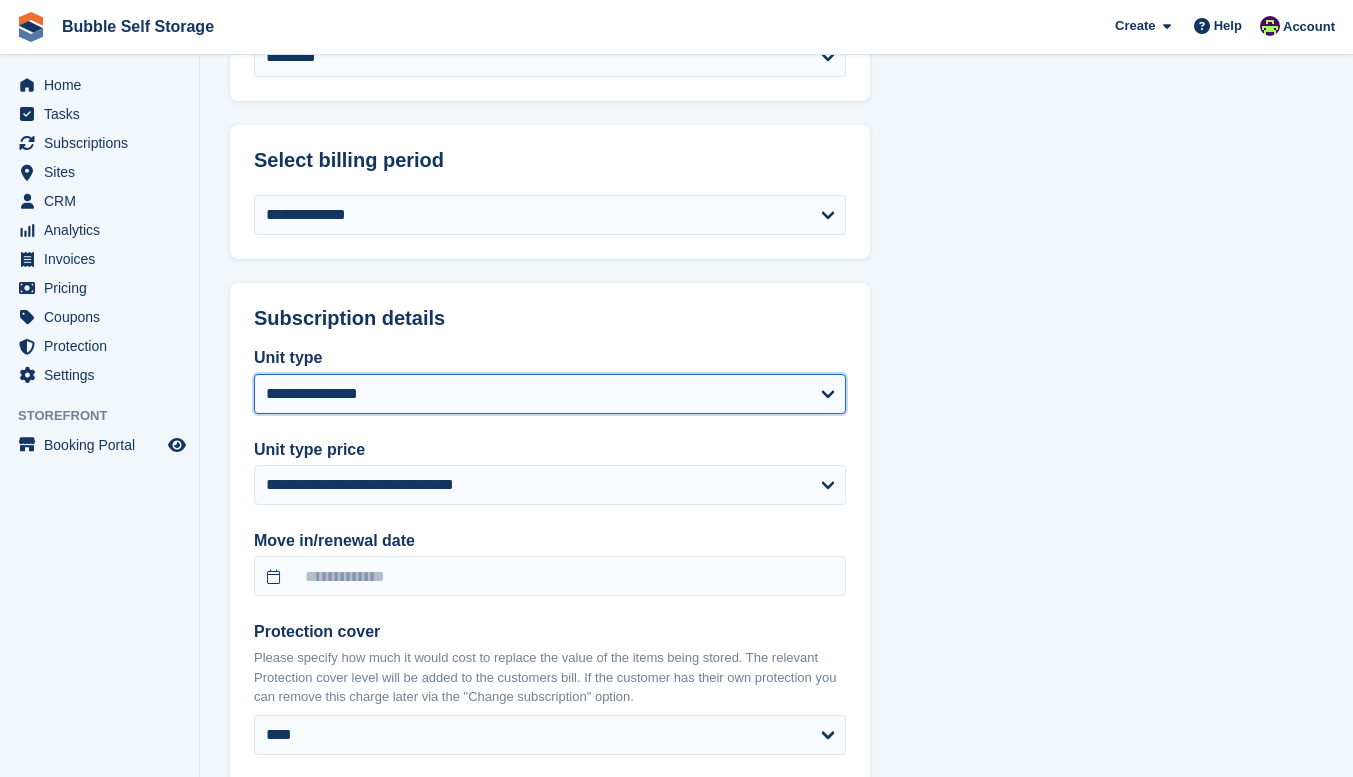 scroll, scrollTop: 1400, scrollLeft: 0, axis: vertical 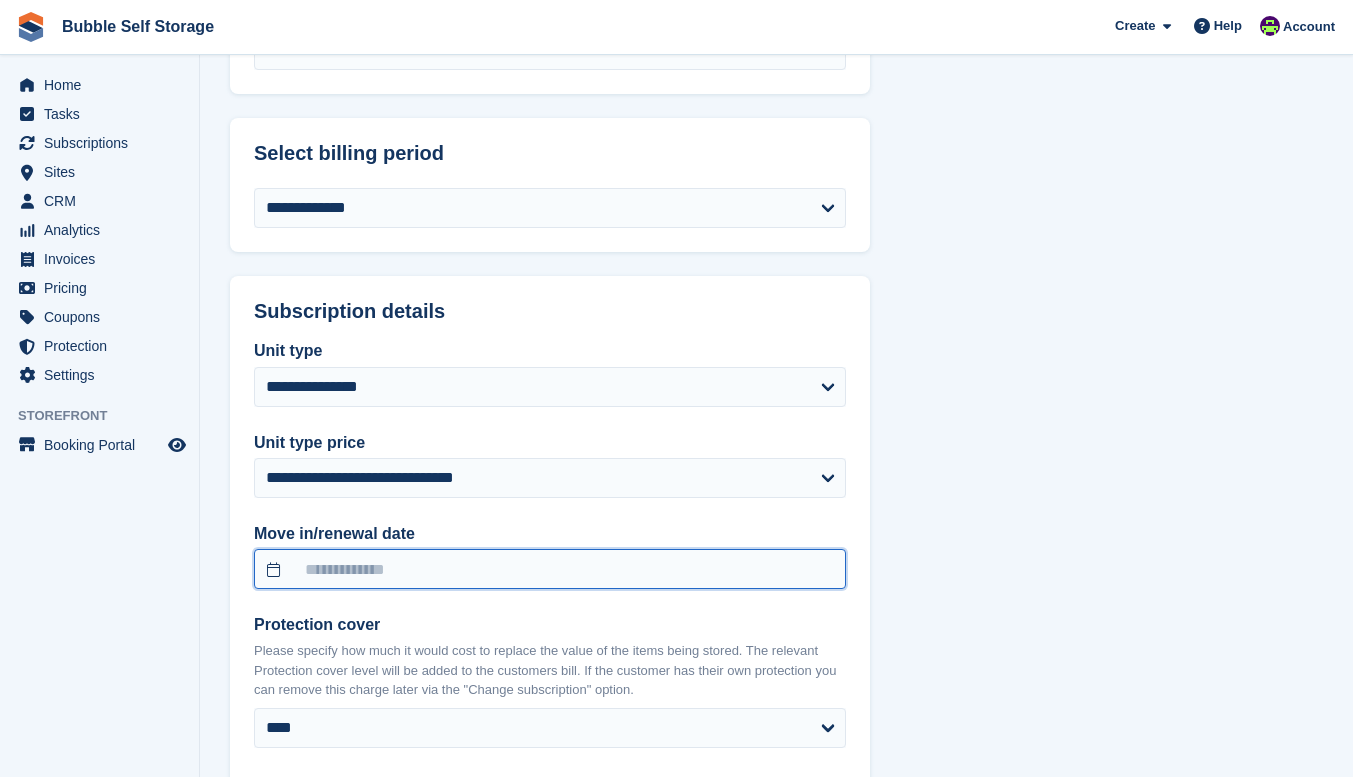 click at bounding box center (550, 569) 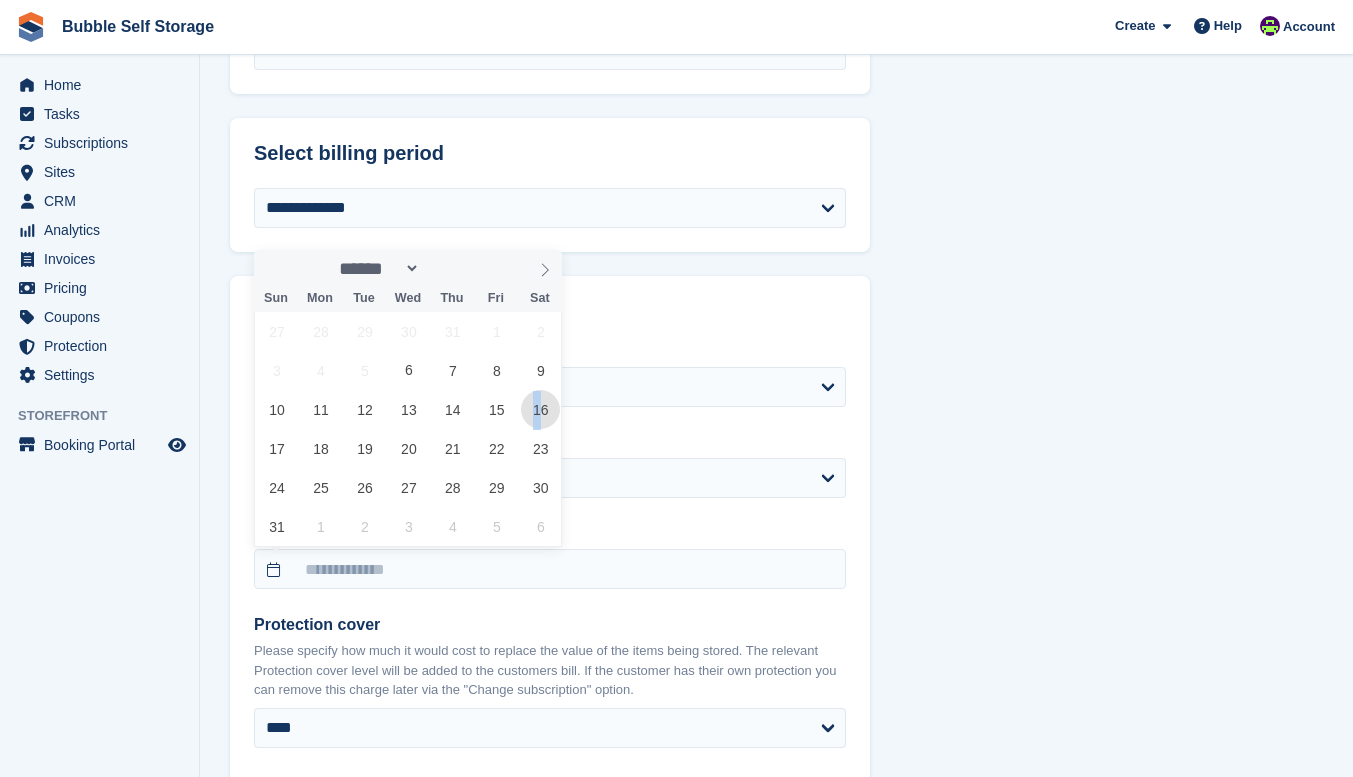 click on "16" at bounding box center (540, 409) 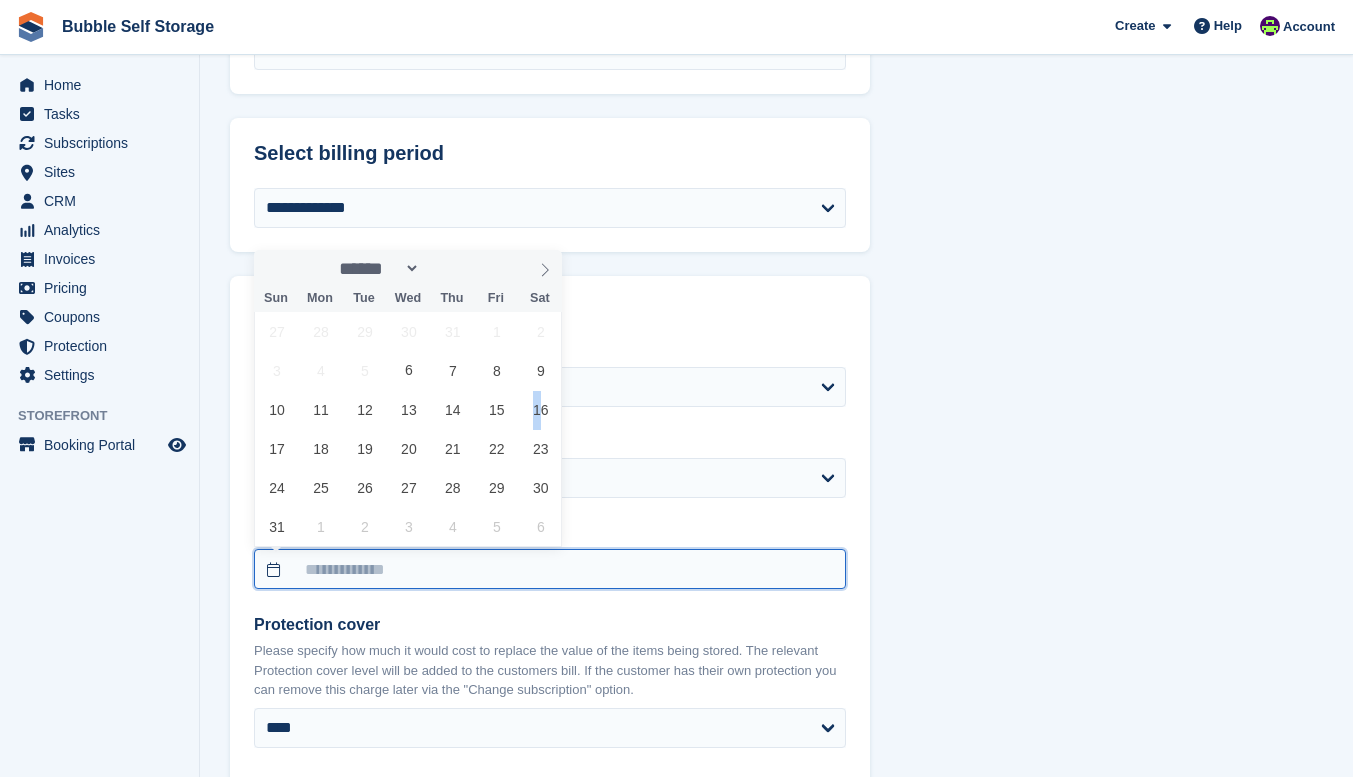 type on "**********" 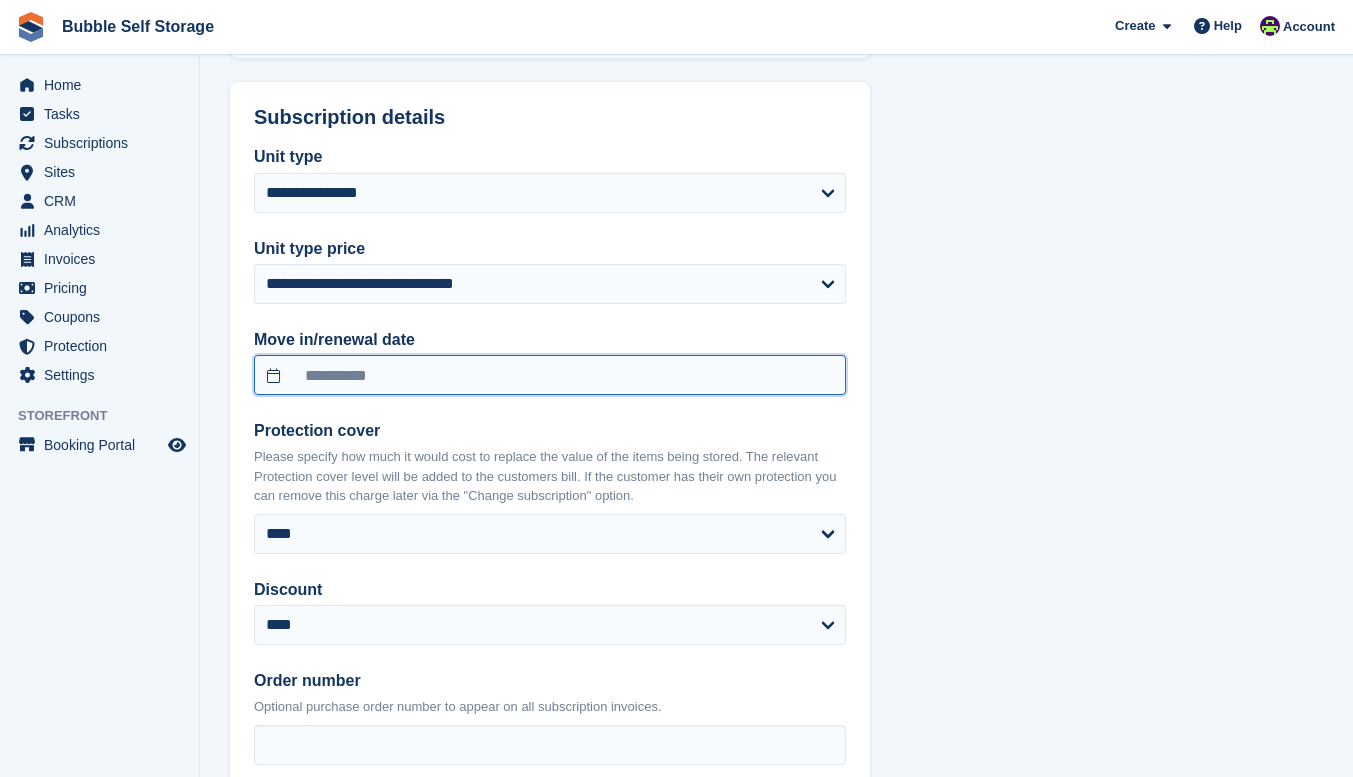 scroll, scrollTop: 1800, scrollLeft: 0, axis: vertical 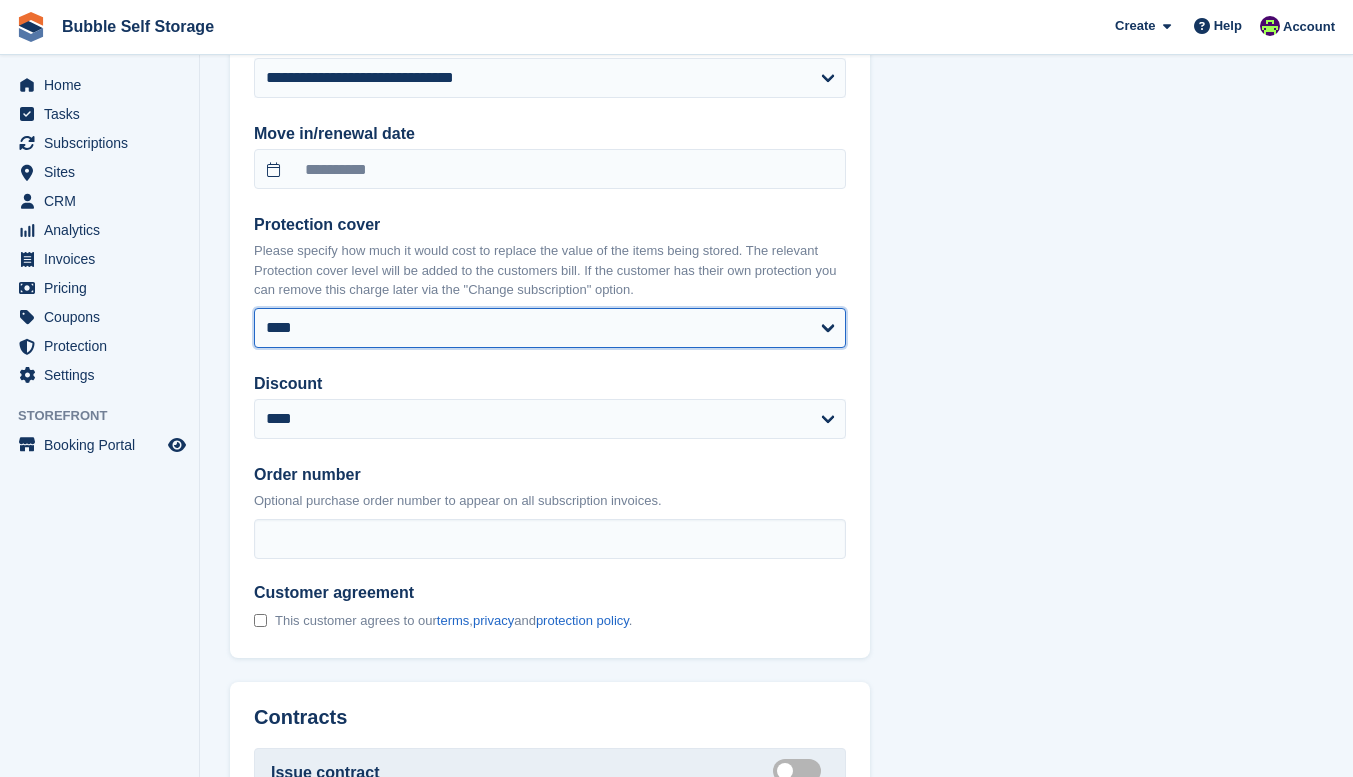 click on "****
******
******
*******
*******
*******" at bounding box center [550, 328] 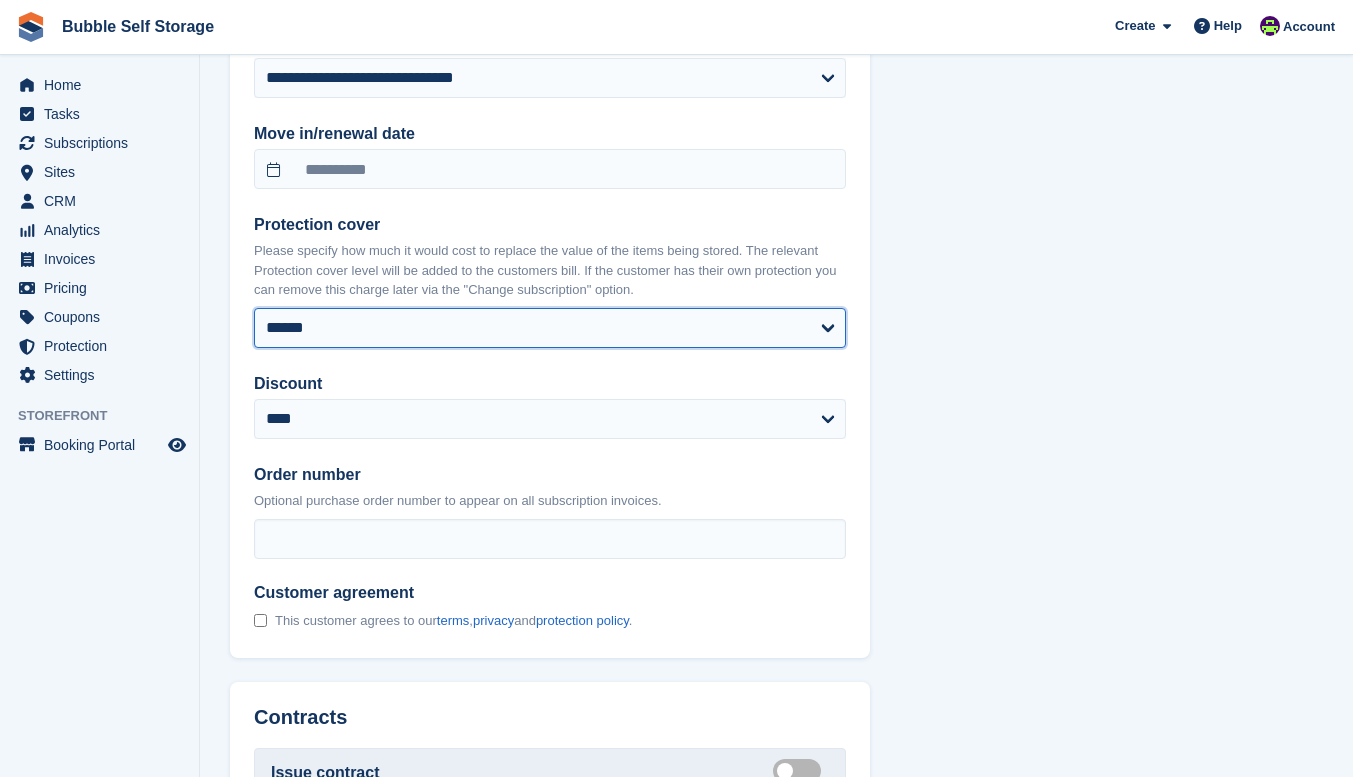 click on "****
******
******
*******
*******
*******" at bounding box center [550, 328] 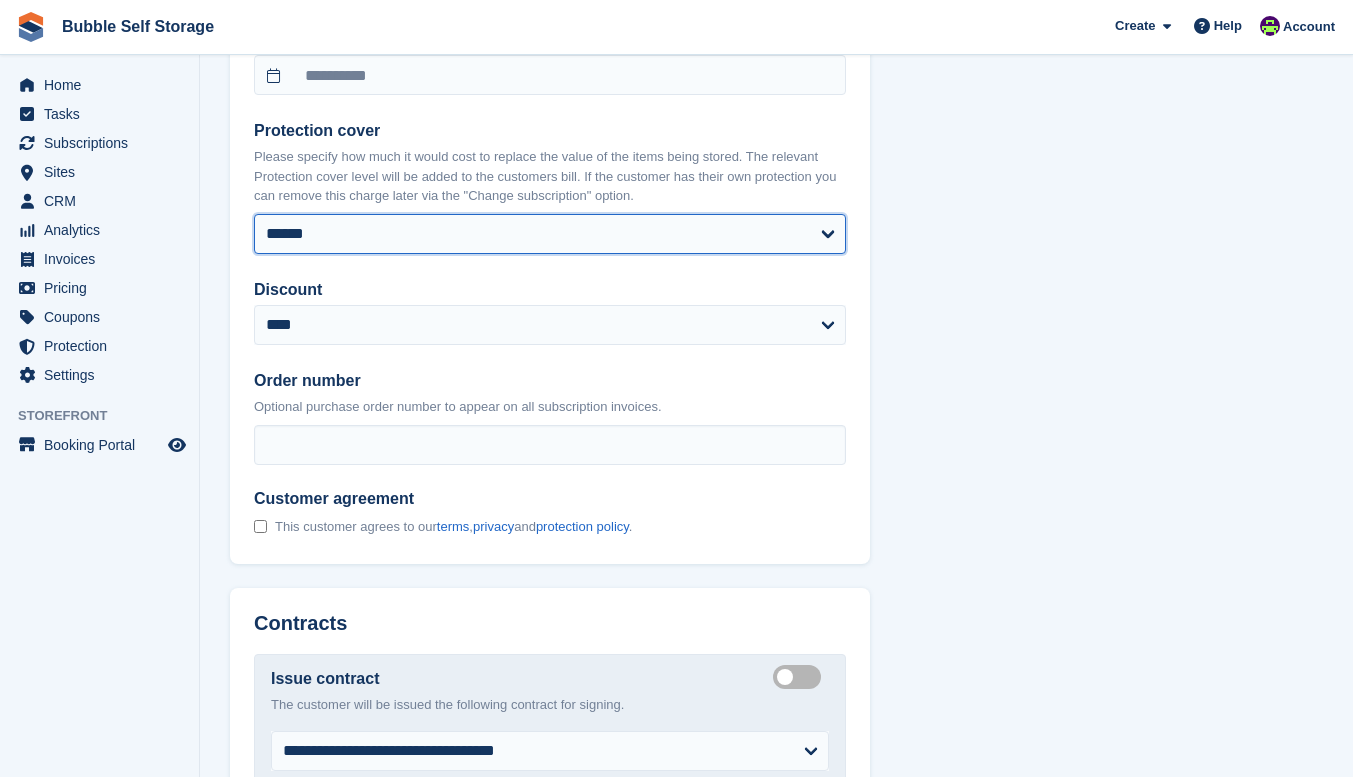 scroll, scrollTop: 2000, scrollLeft: 0, axis: vertical 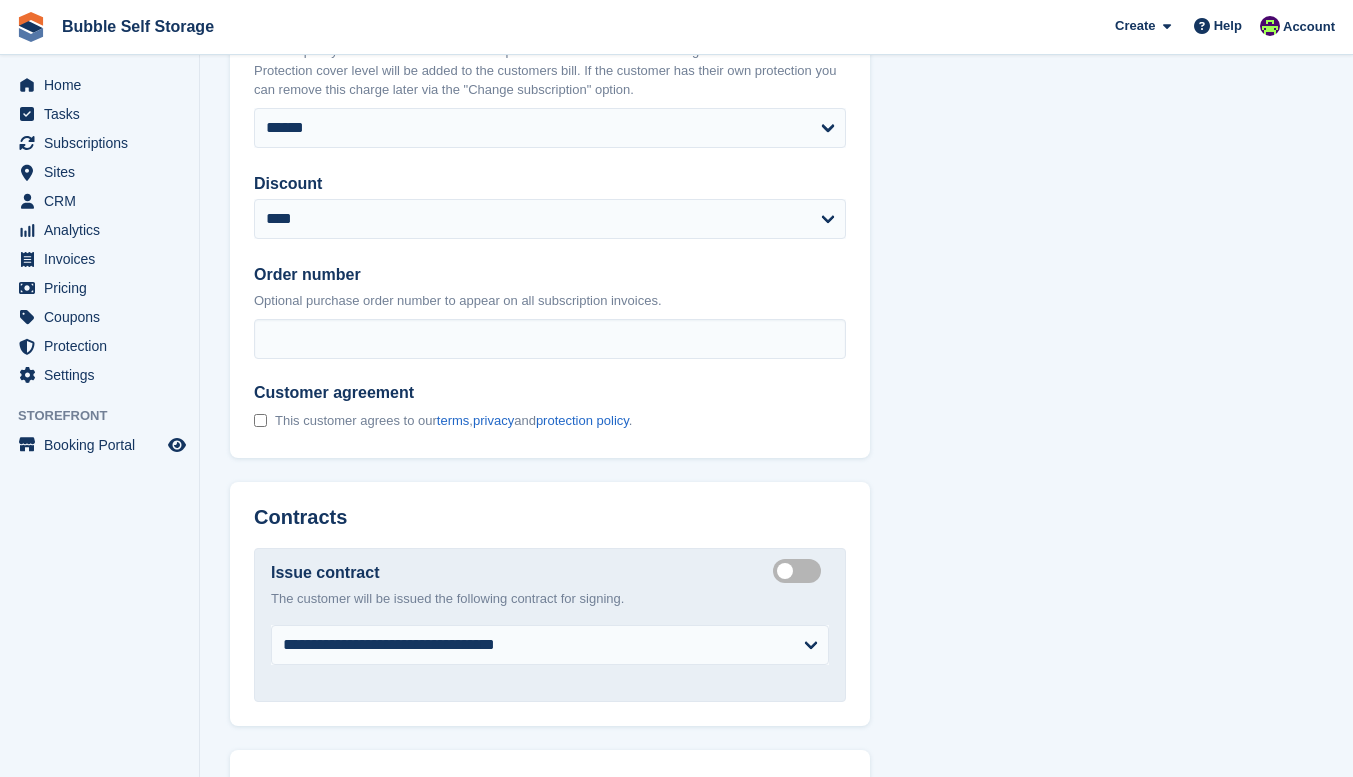 click on "This customer agrees to our  terms ,  privacy  and  protection policy ." at bounding box center [443, 421] 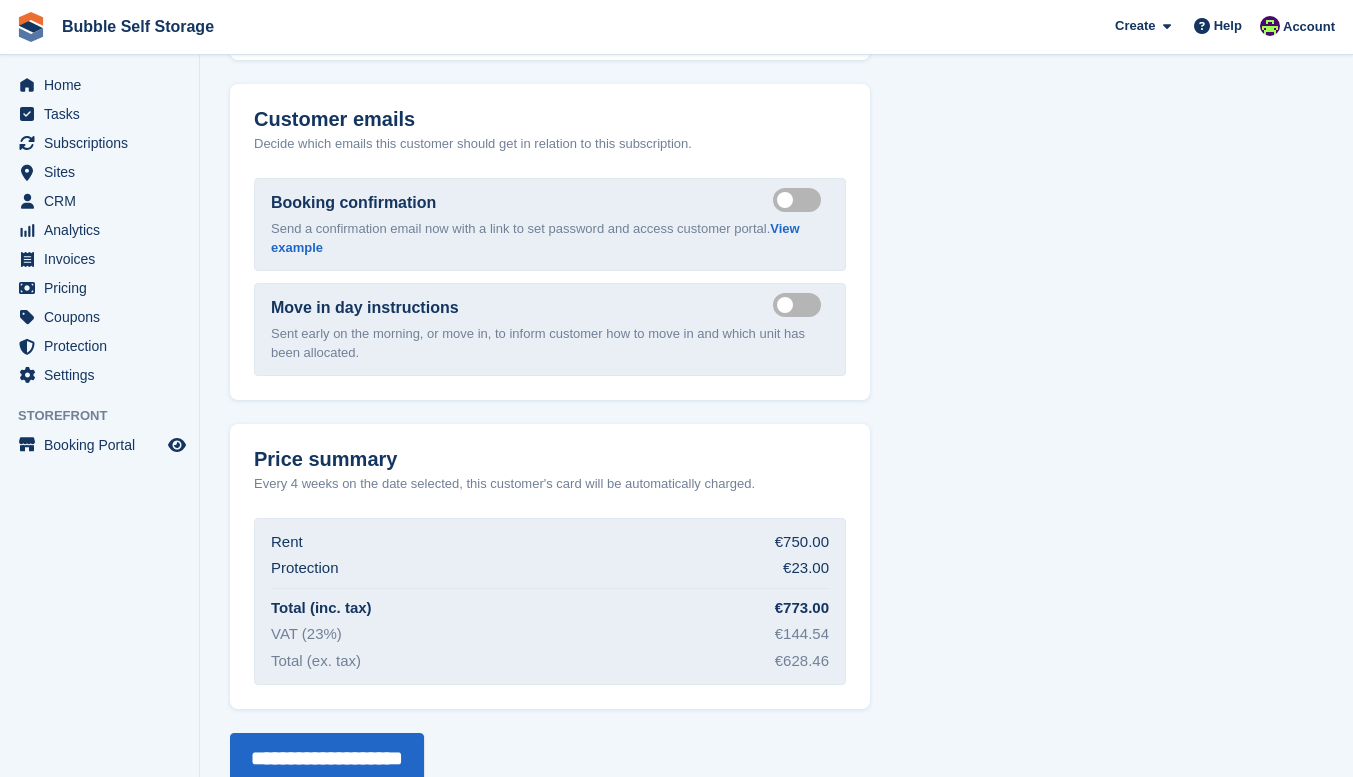 scroll, scrollTop: 2702, scrollLeft: 0, axis: vertical 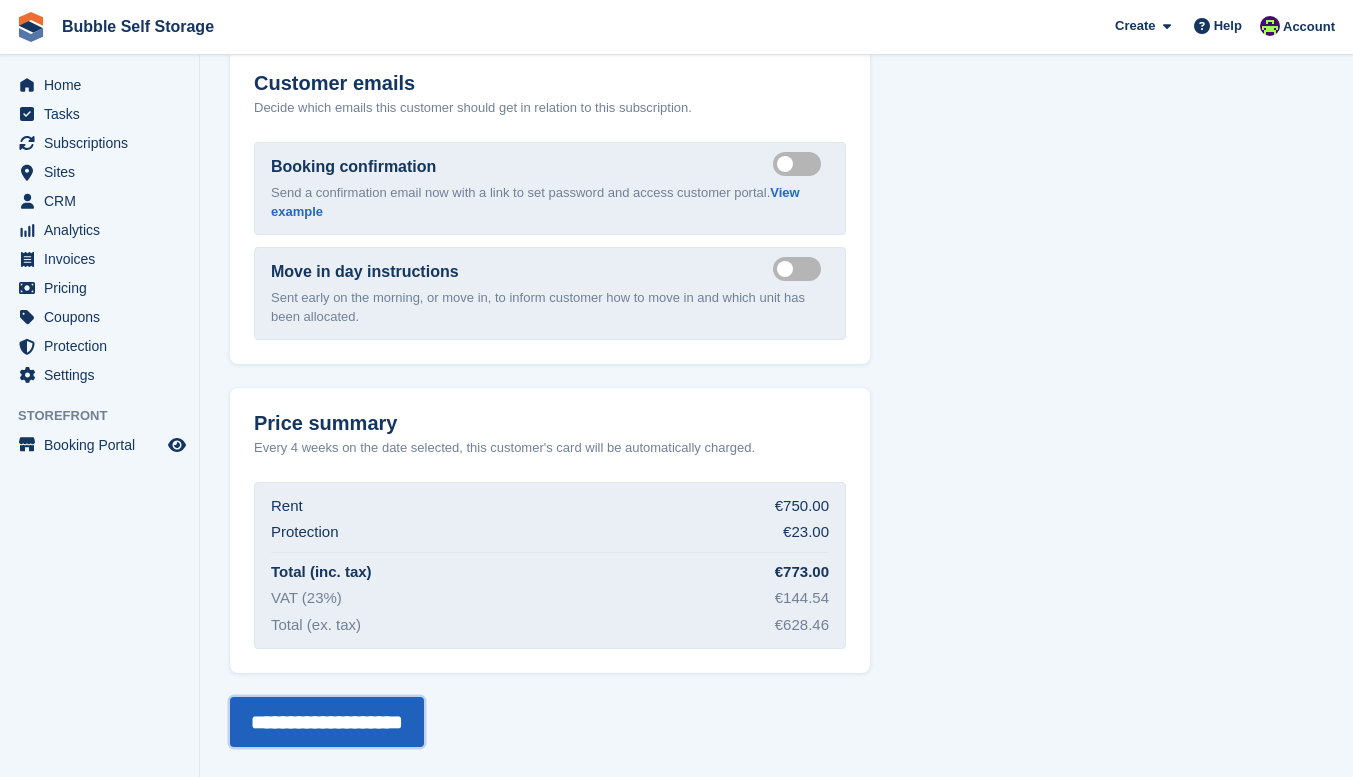 click on "**********" at bounding box center (327, 722) 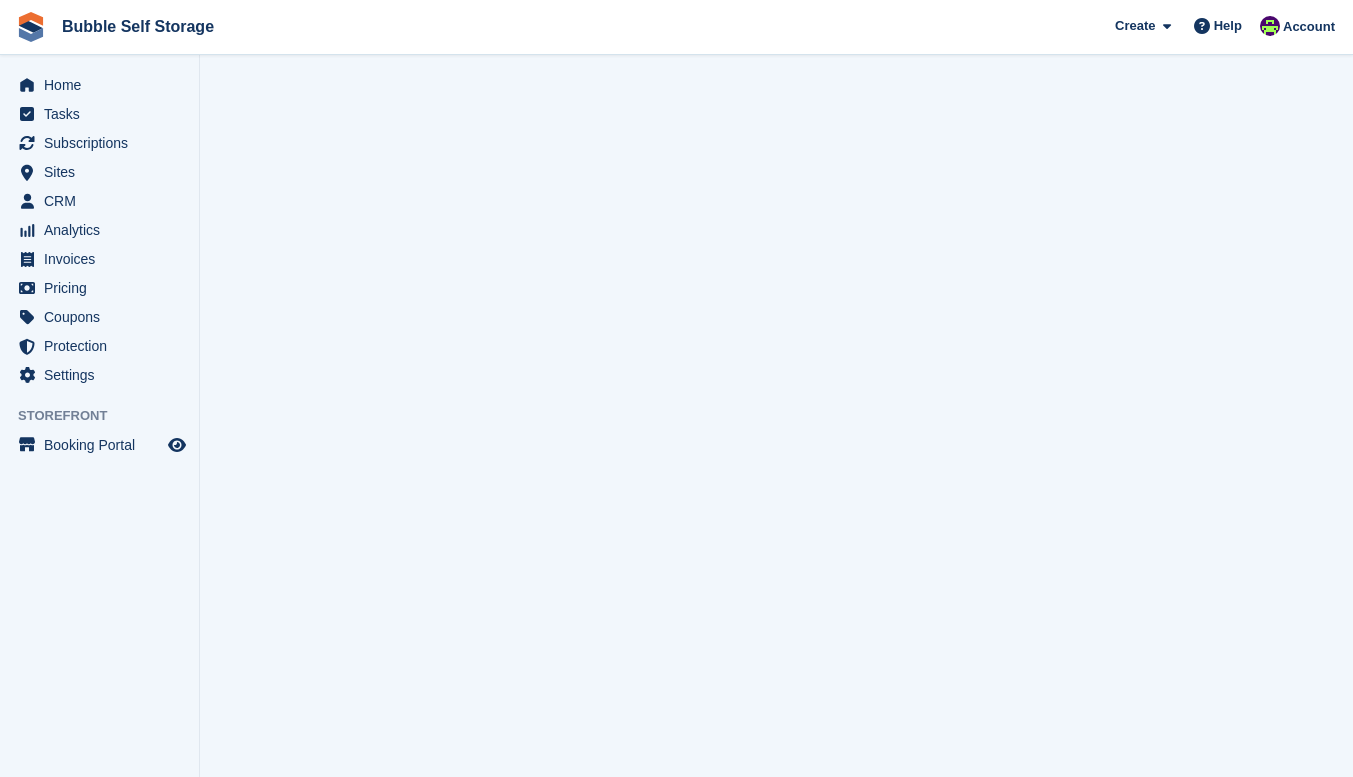 scroll, scrollTop: 0, scrollLeft: 0, axis: both 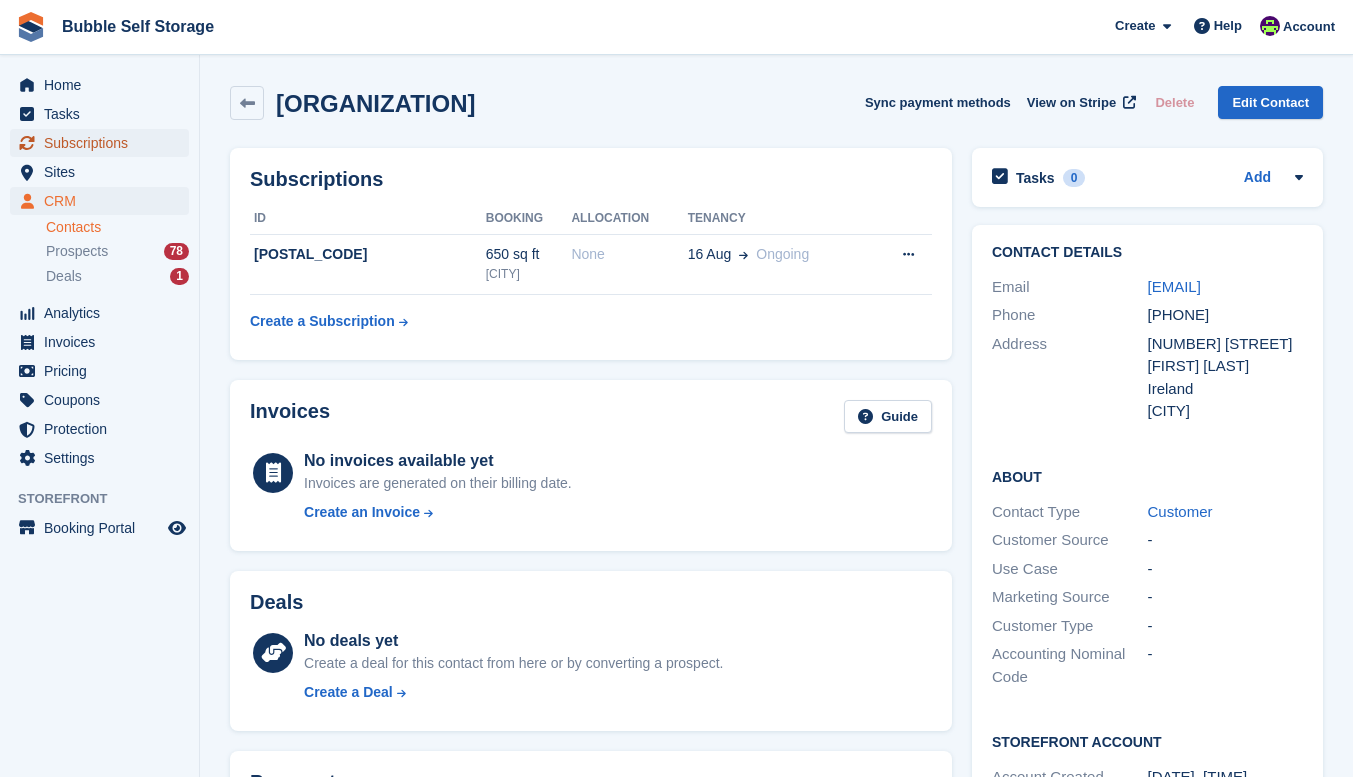 click on "Subscriptions" at bounding box center [104, 143] 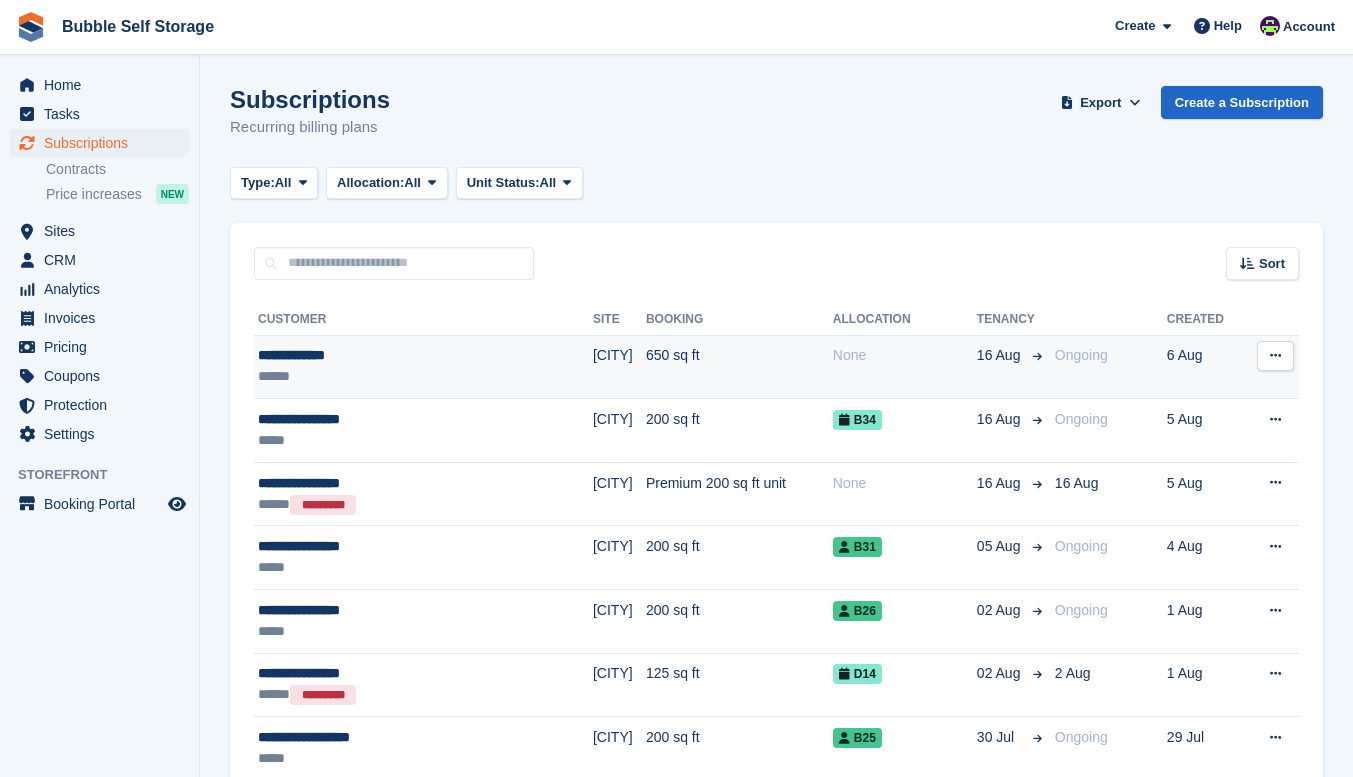click on "**********" at bounding box center [383, 355] 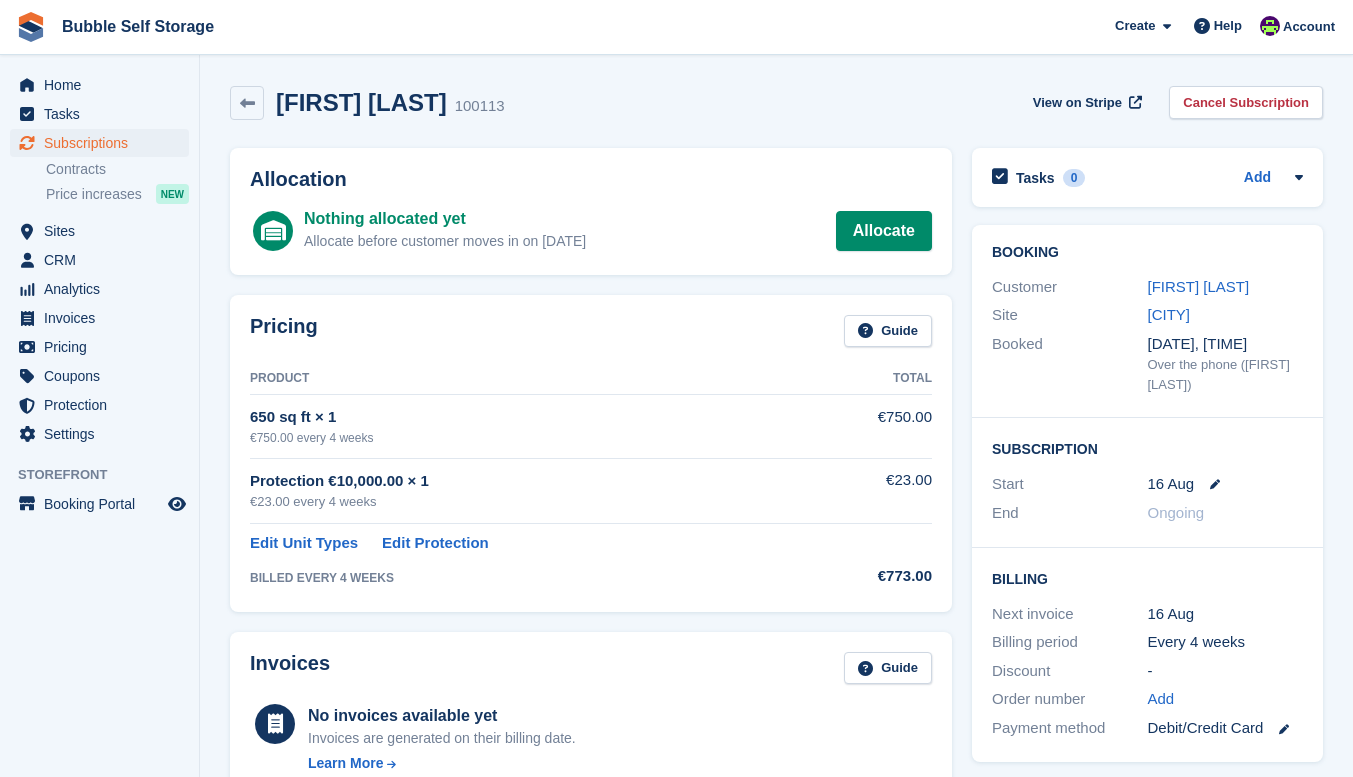 scroll, scrollTop: 0, scrollLeft: 0, axis: both 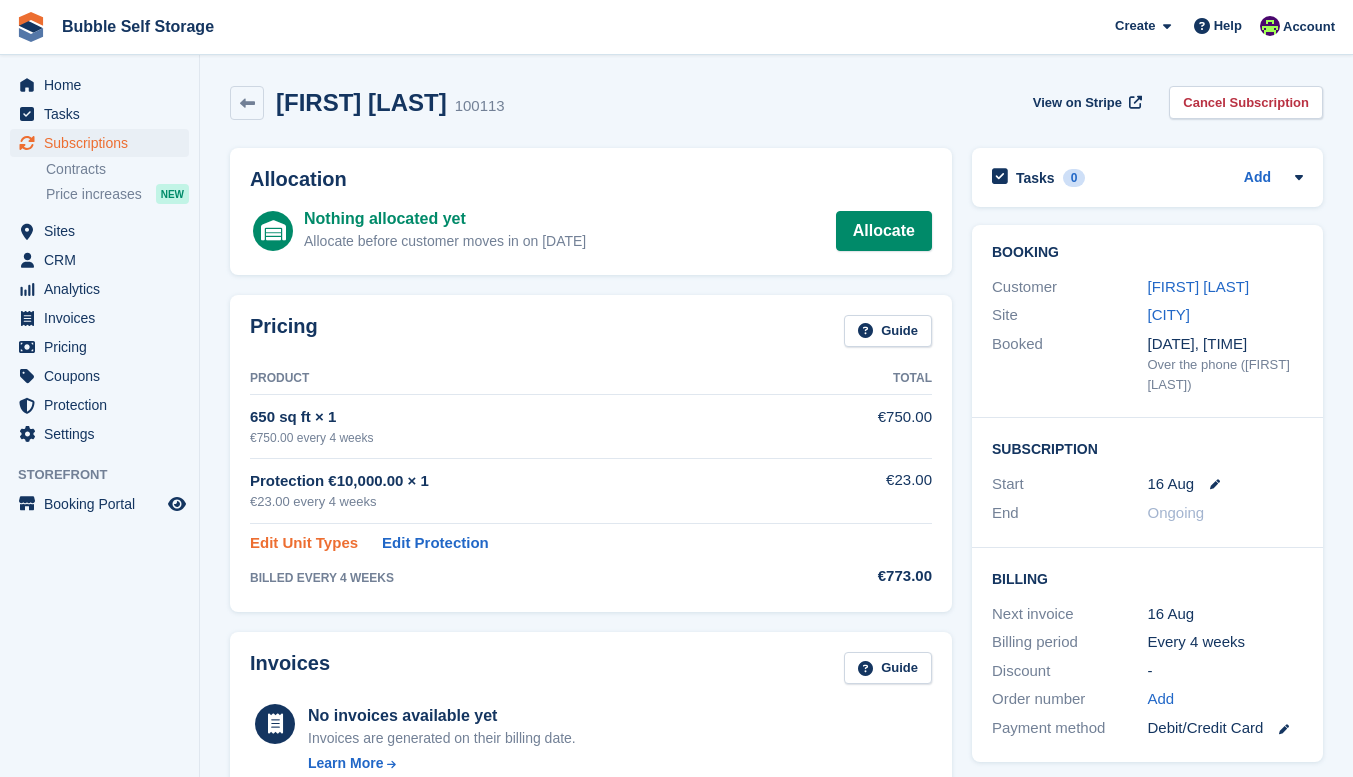 click on "Edit Unit Types" at bounding box center [304, 543] 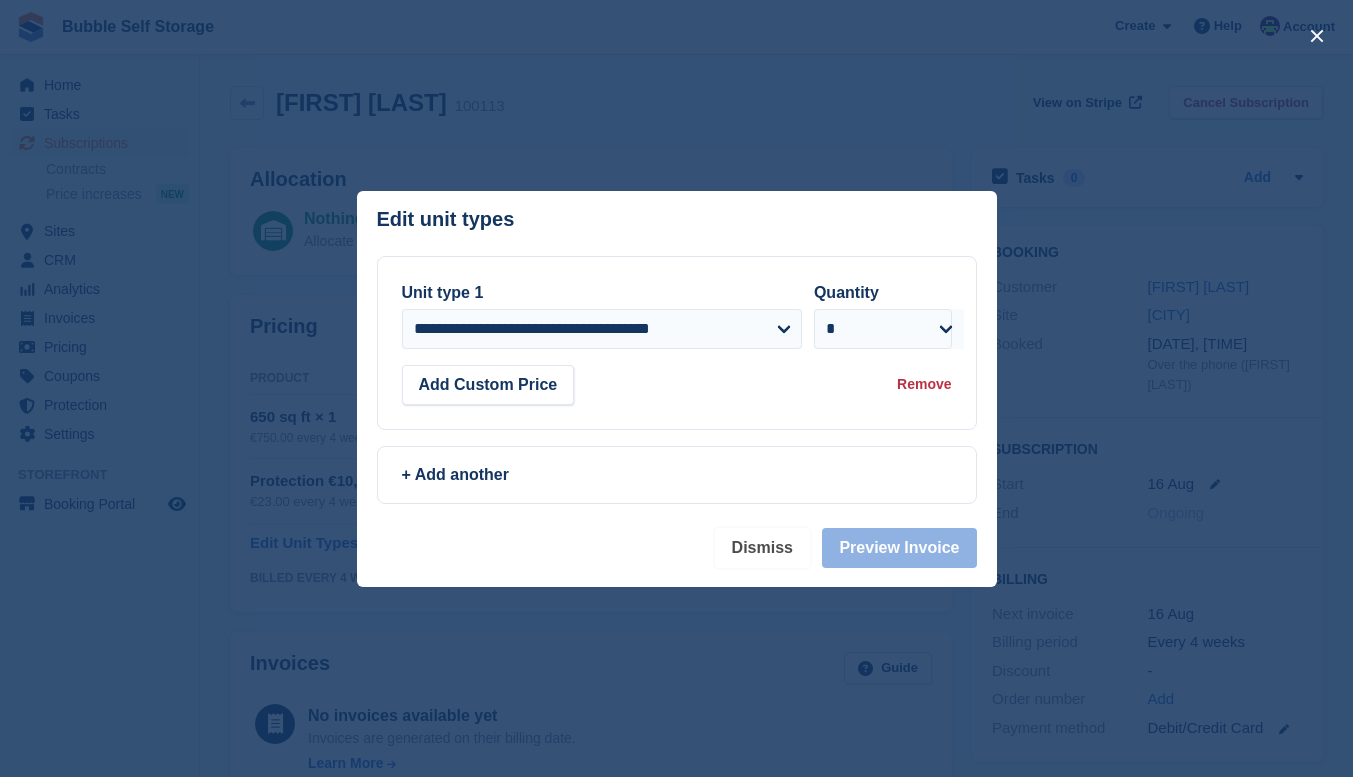 click on "Dismiss" at bounding box center (762, 548) 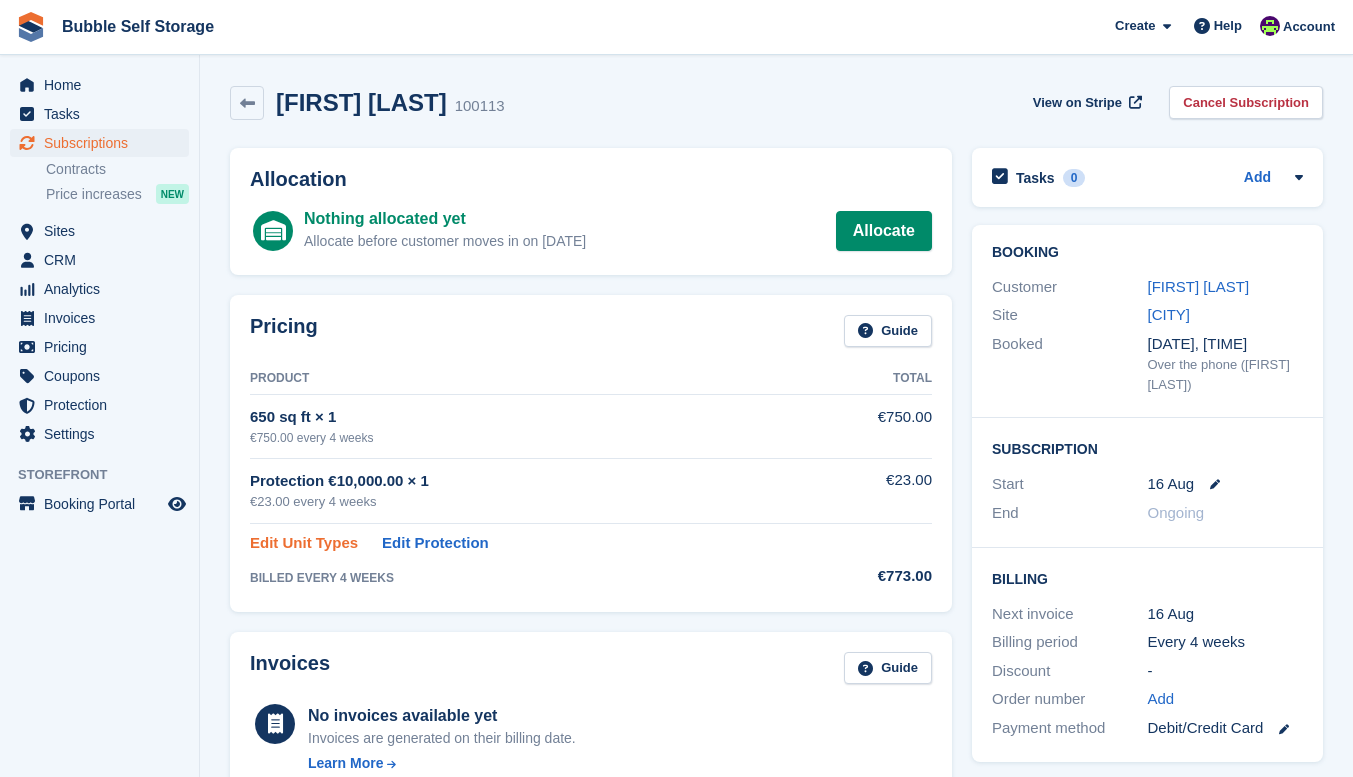 click on "Edit Unit Types" at bounding box center (304, 543) 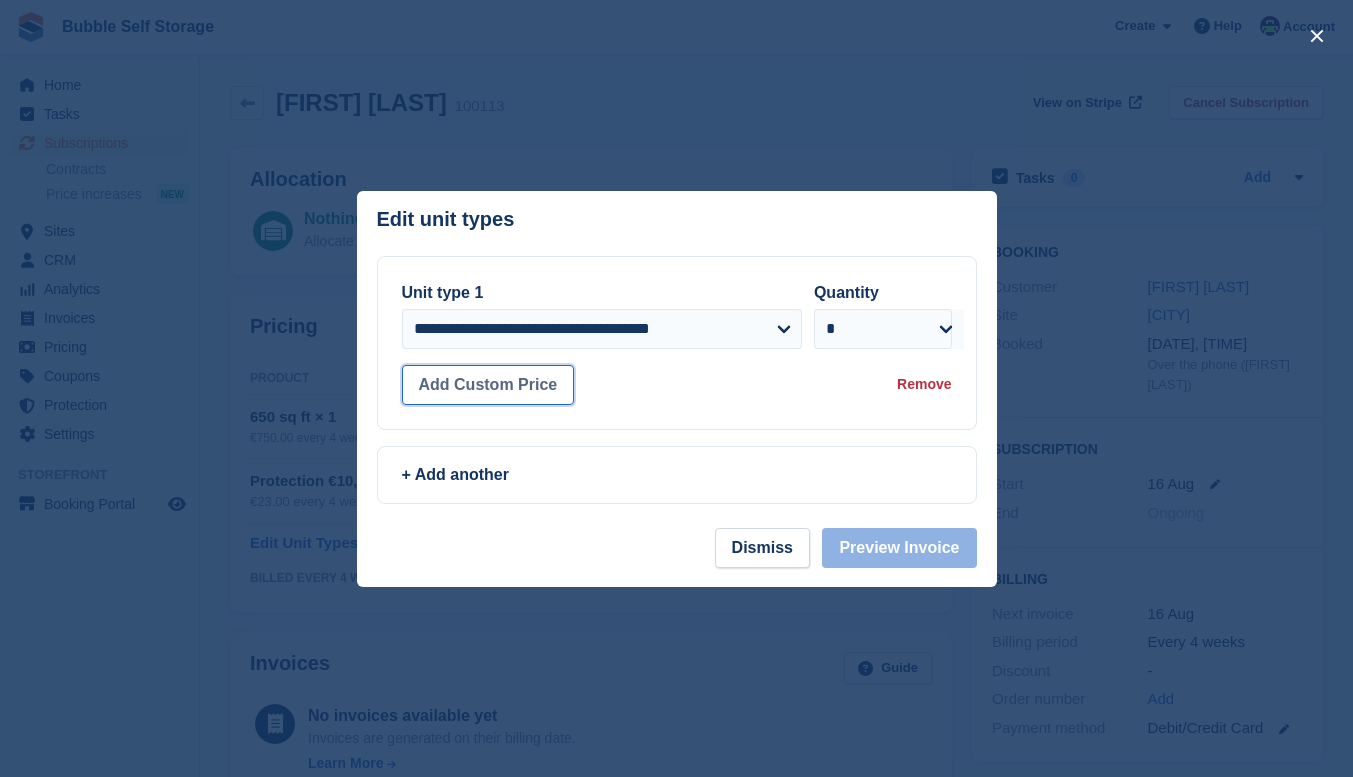 click on "Add Custom Price" at bounding box center [488, 385] 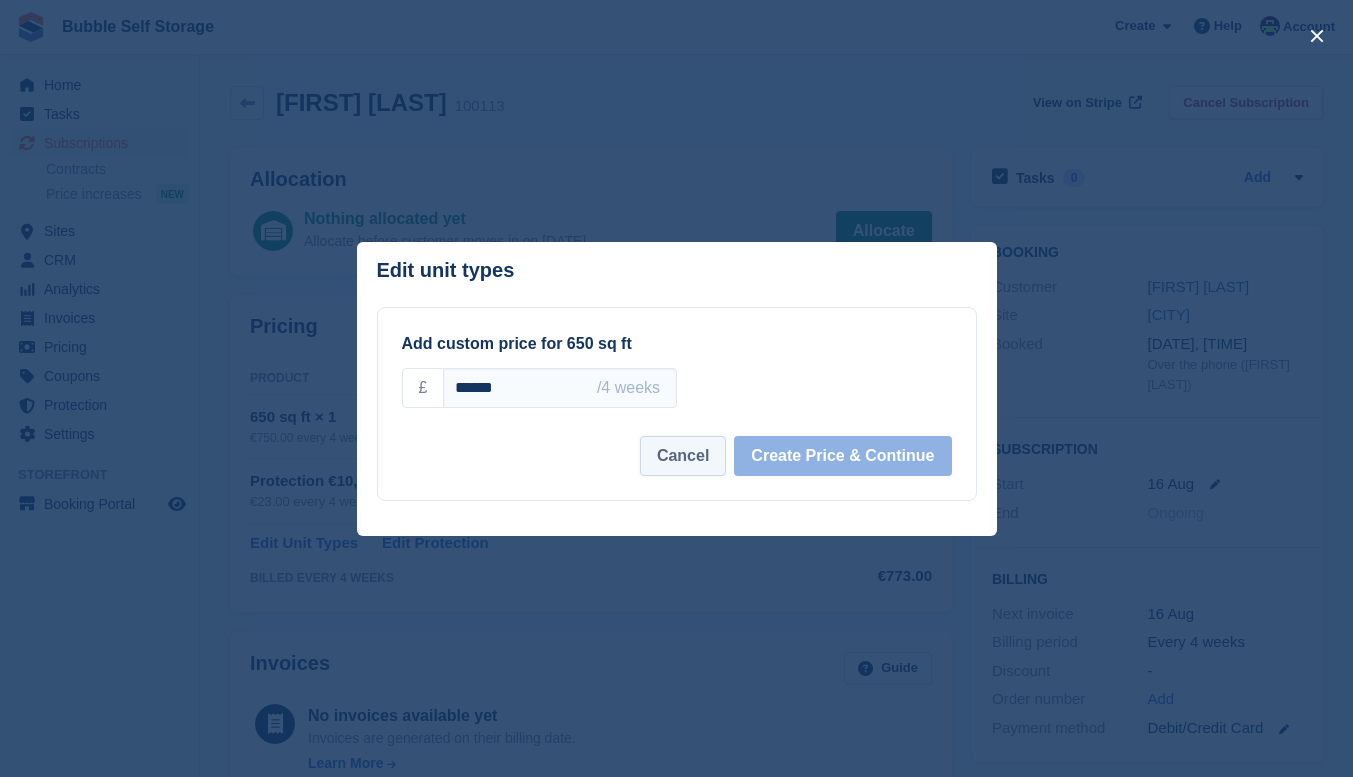 click on "Cancel" at bounding box center [683, 456] 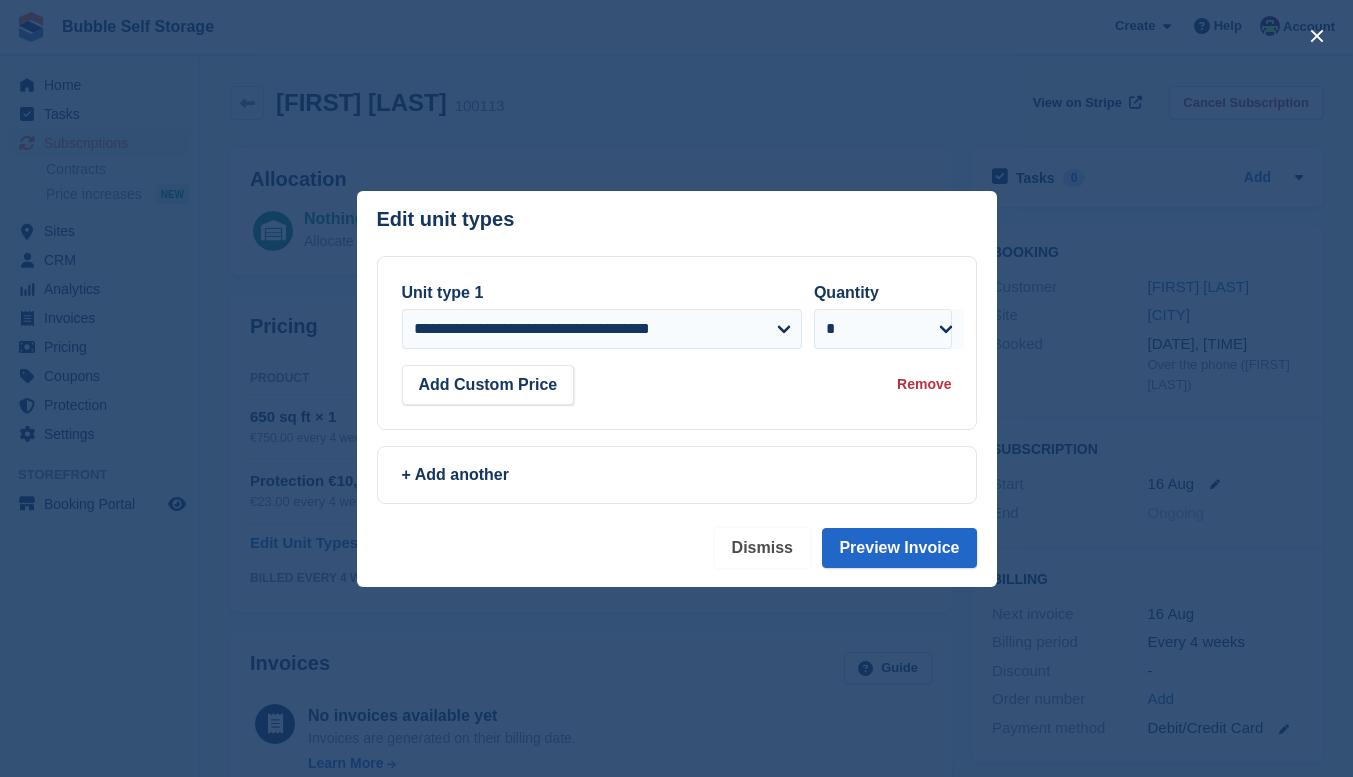 click on "Dismiss" at bounding box center (762, 548) 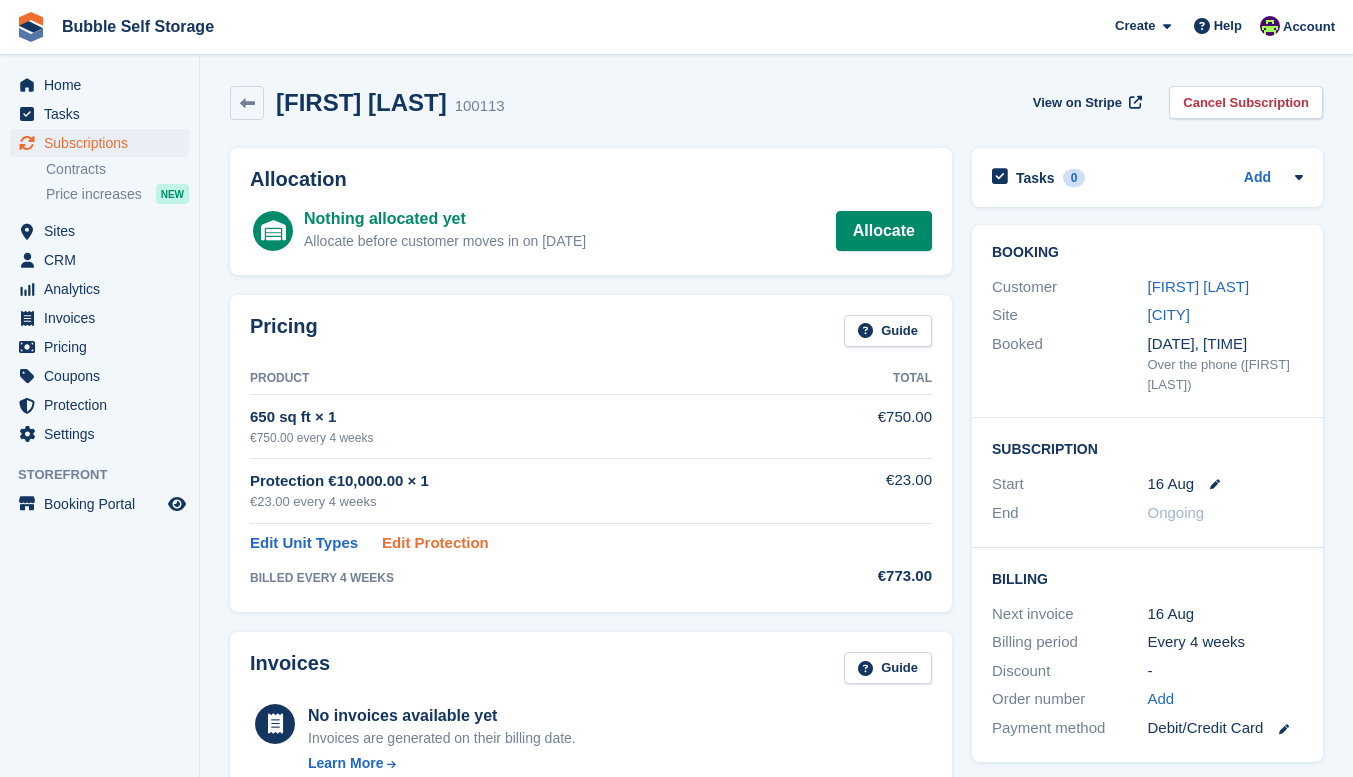 click on "Edit Protection" at bounding box center (435, 543) 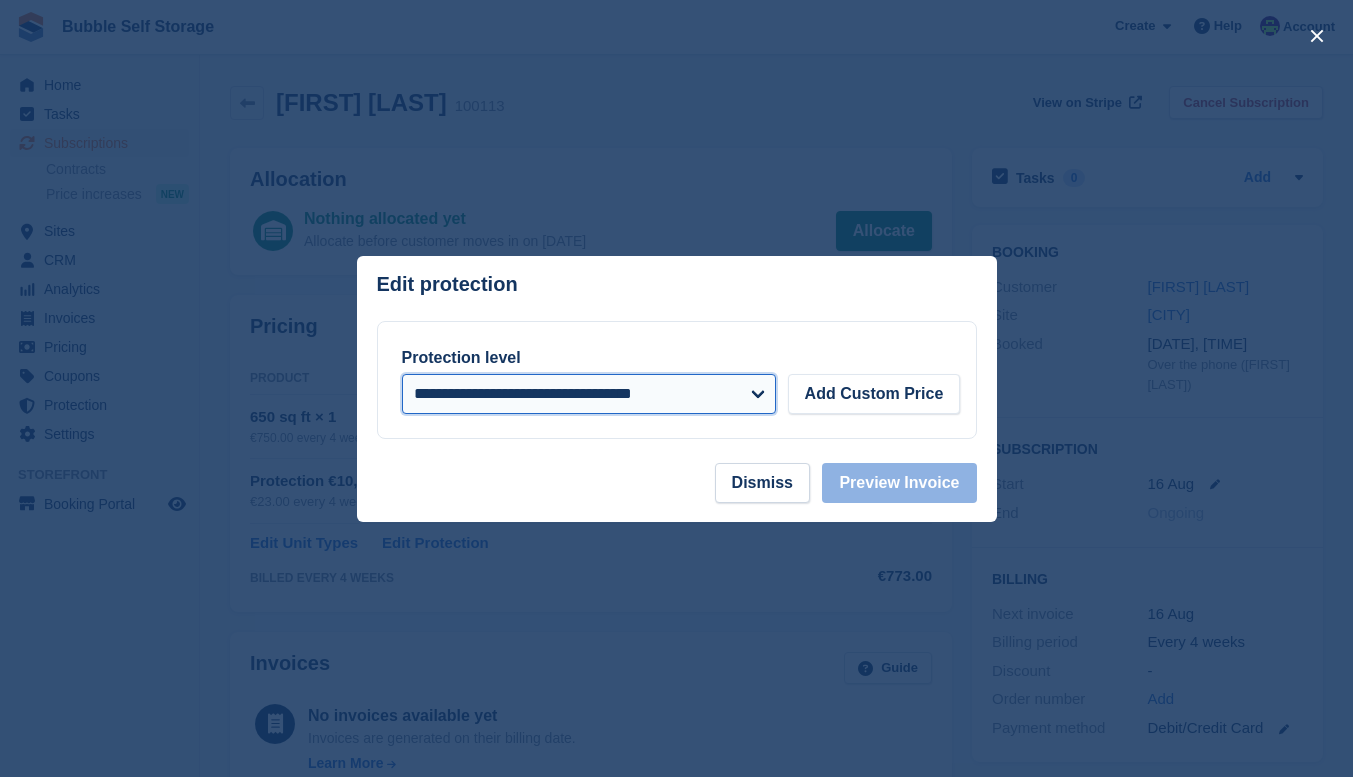 click on "**********" at bounding box center [589, 394] 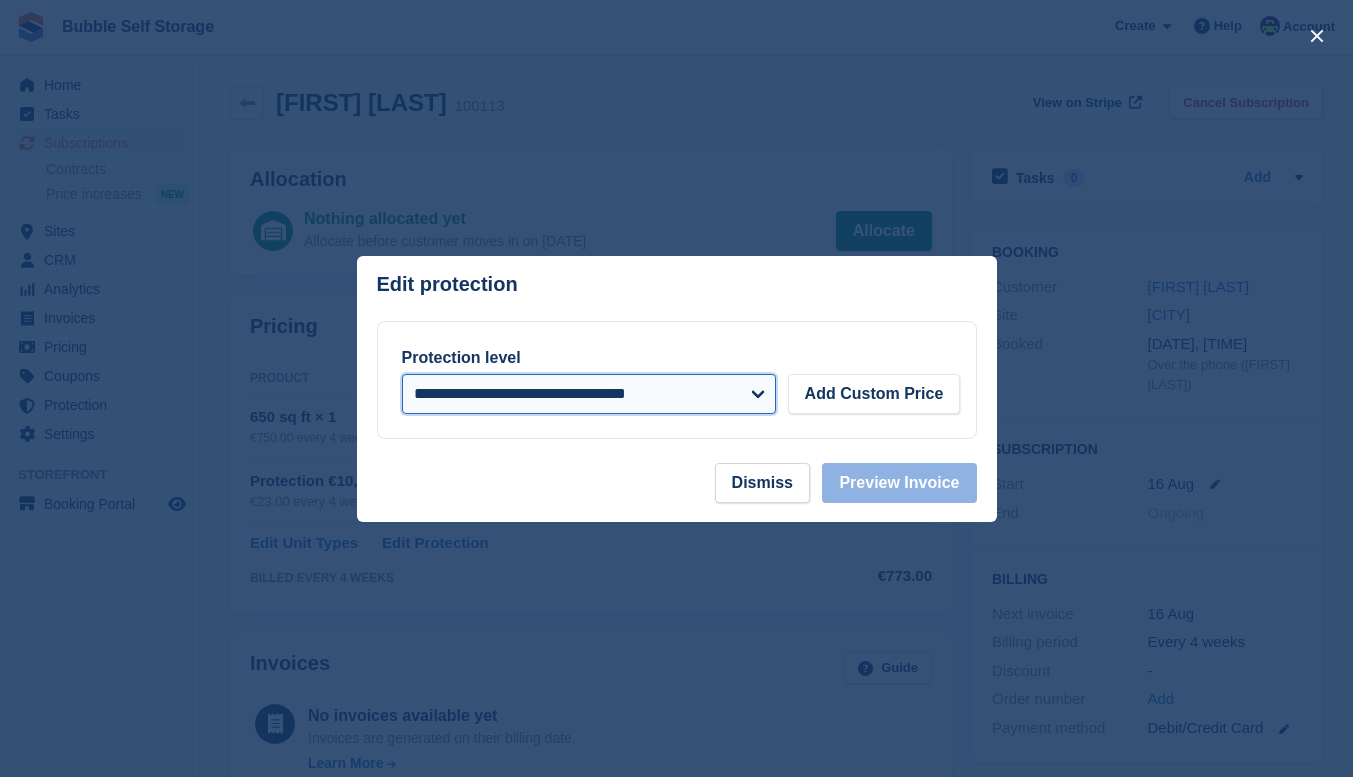 click on "**********" at bounding box center [589, 394] 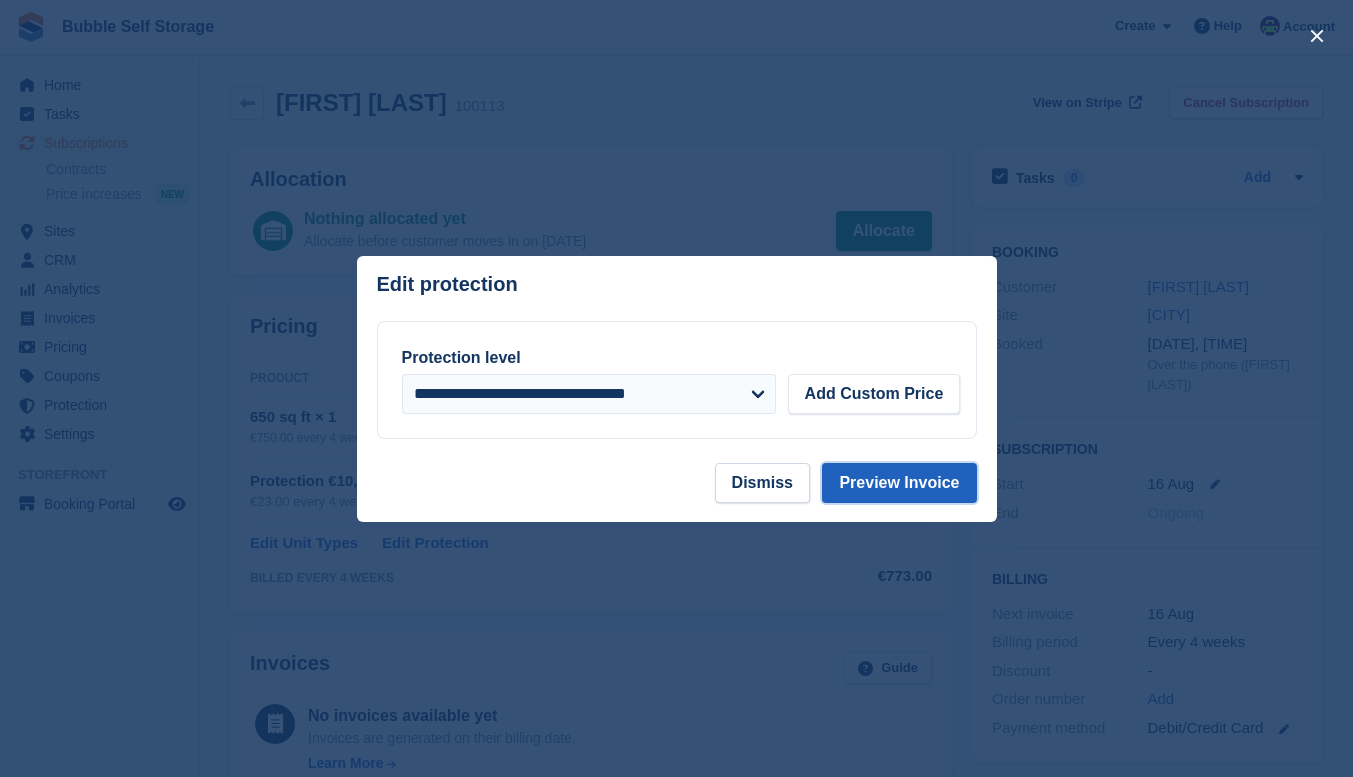 click on "Preview Invoice" at bounding box center (899, 483) 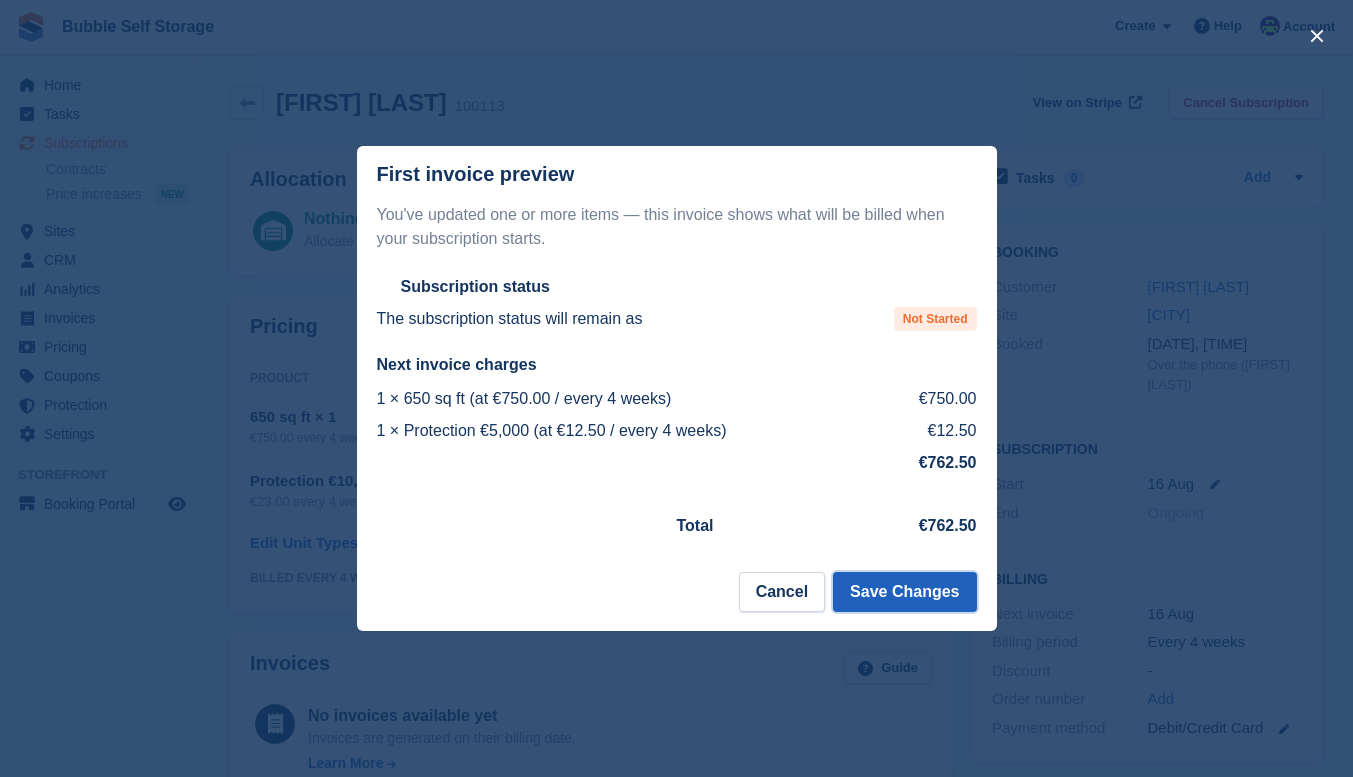 click on "Save Changes" at bounding box center [904, 592] 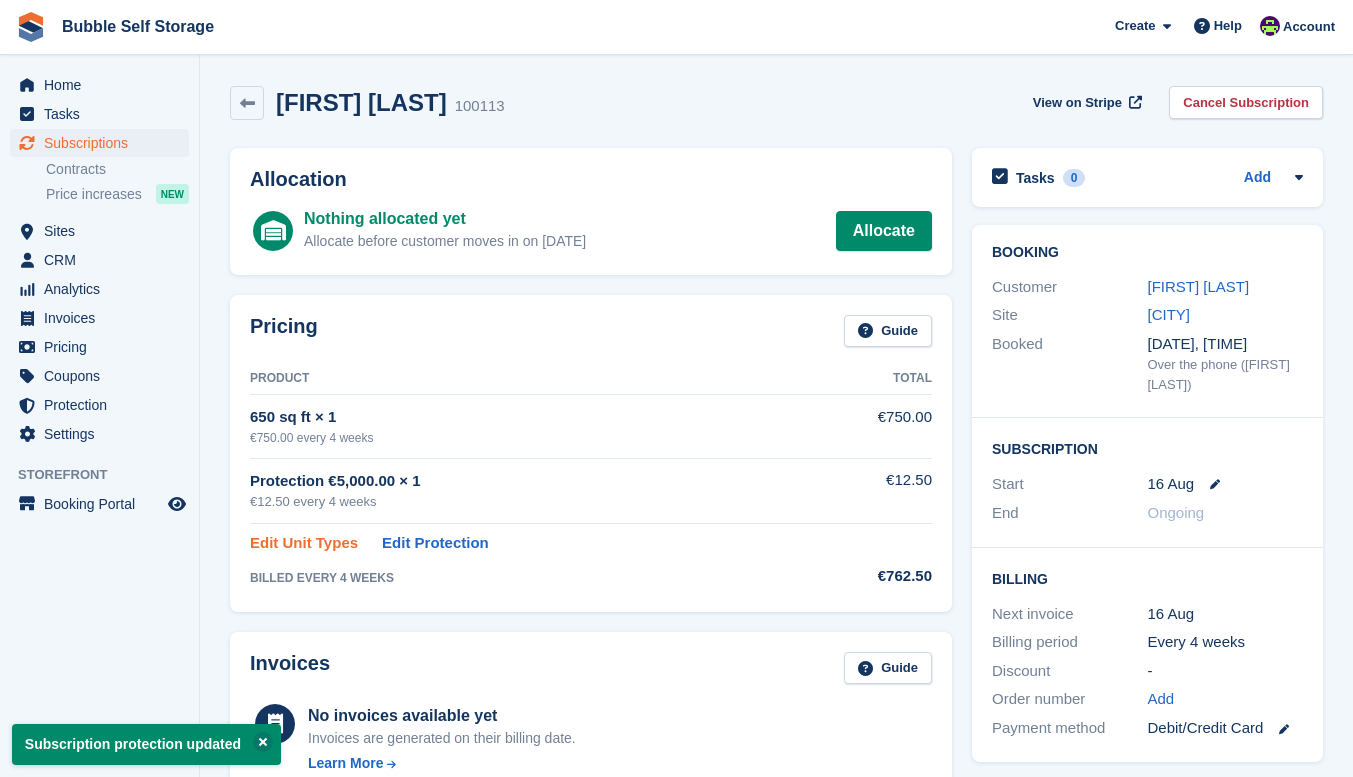 click on "Edit Unit Types" at bounding box center [304, 543] 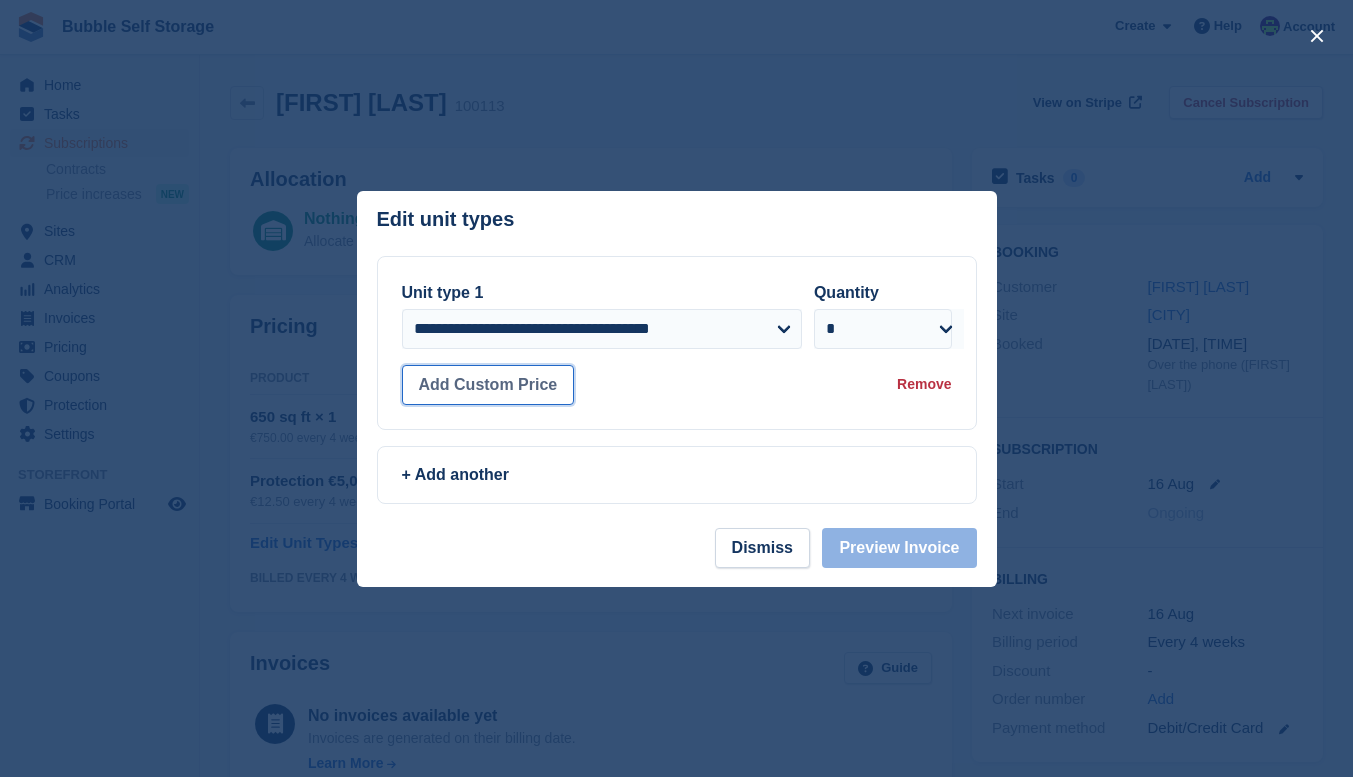 click on "Add Custom Price" at bounding box center (488, 385) 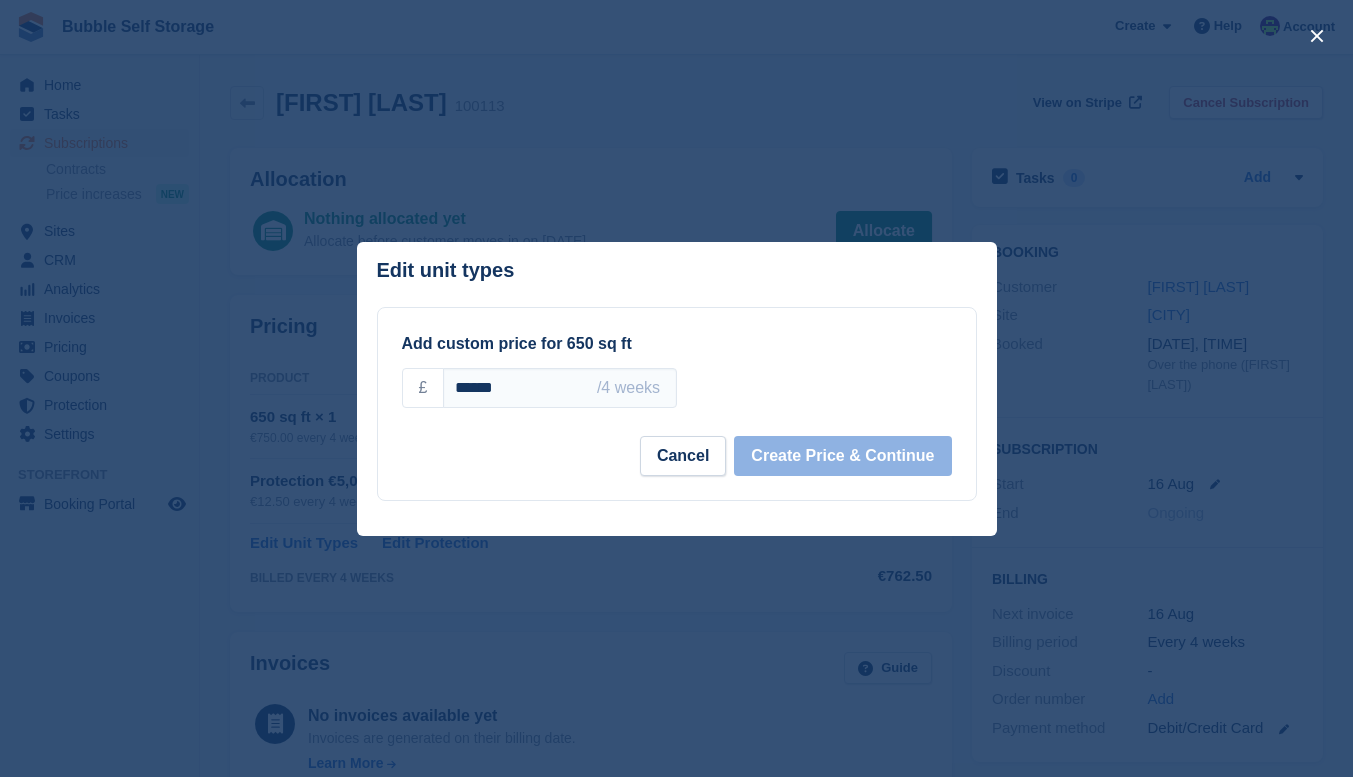 drag, startPoint x: 538, startPoint y: 382, endPoint x: 230, endPoint y: 376, distance: 308.05844 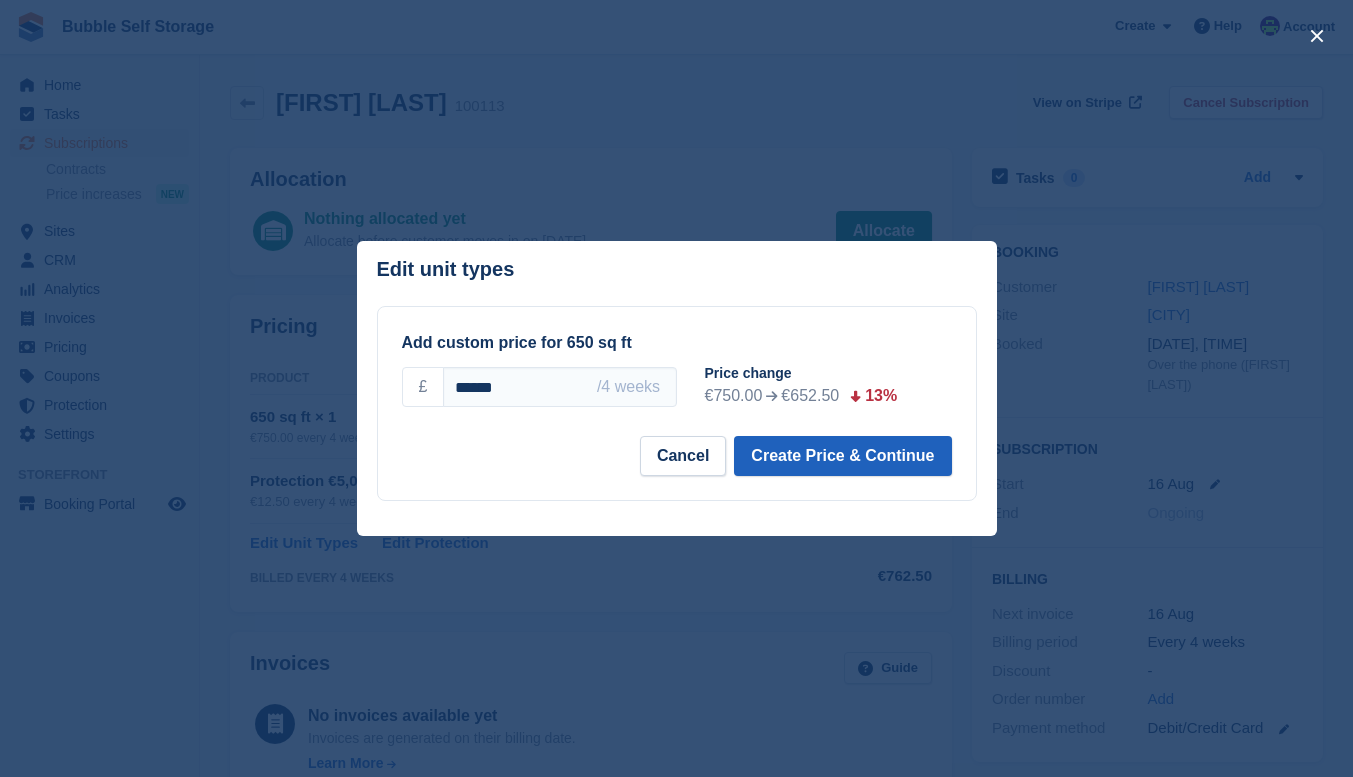 type on "******" 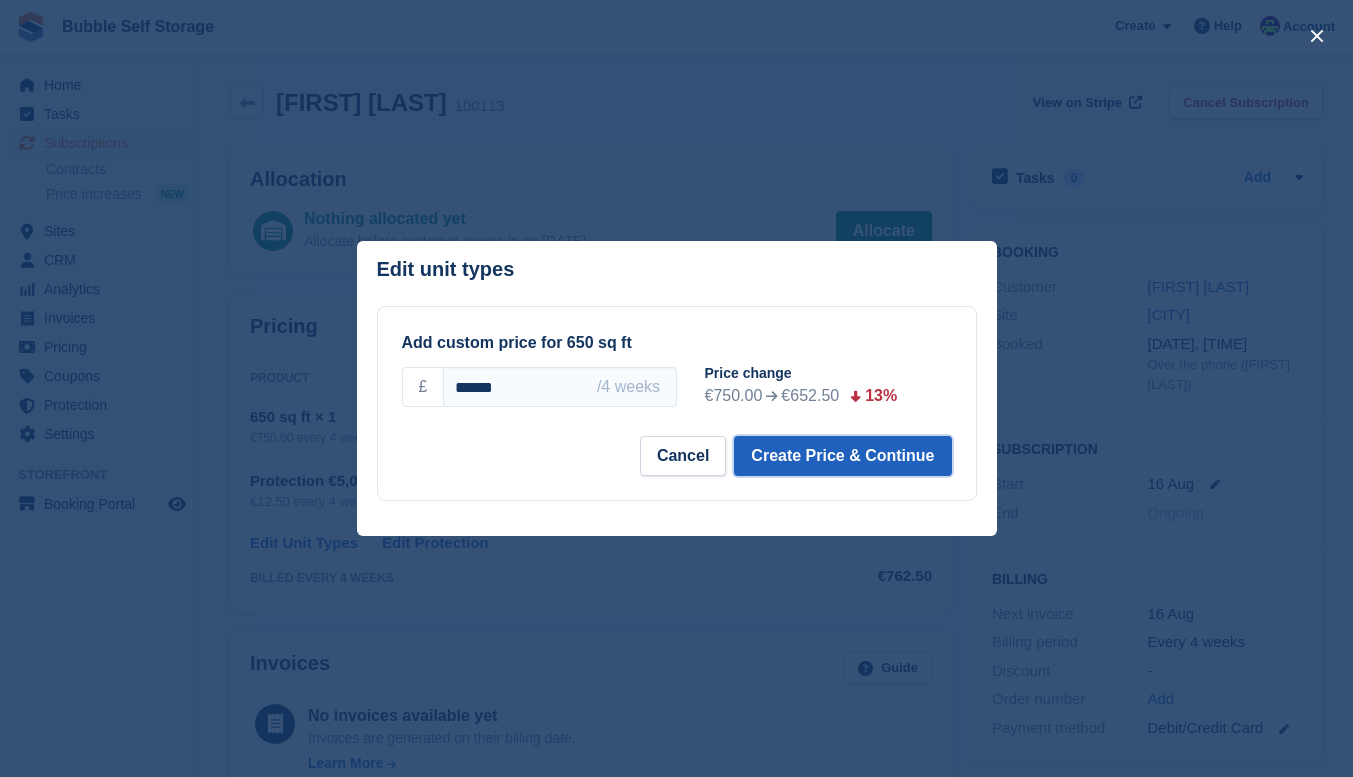 click on "Create Price & Continue" at bounding box center [842, 456] 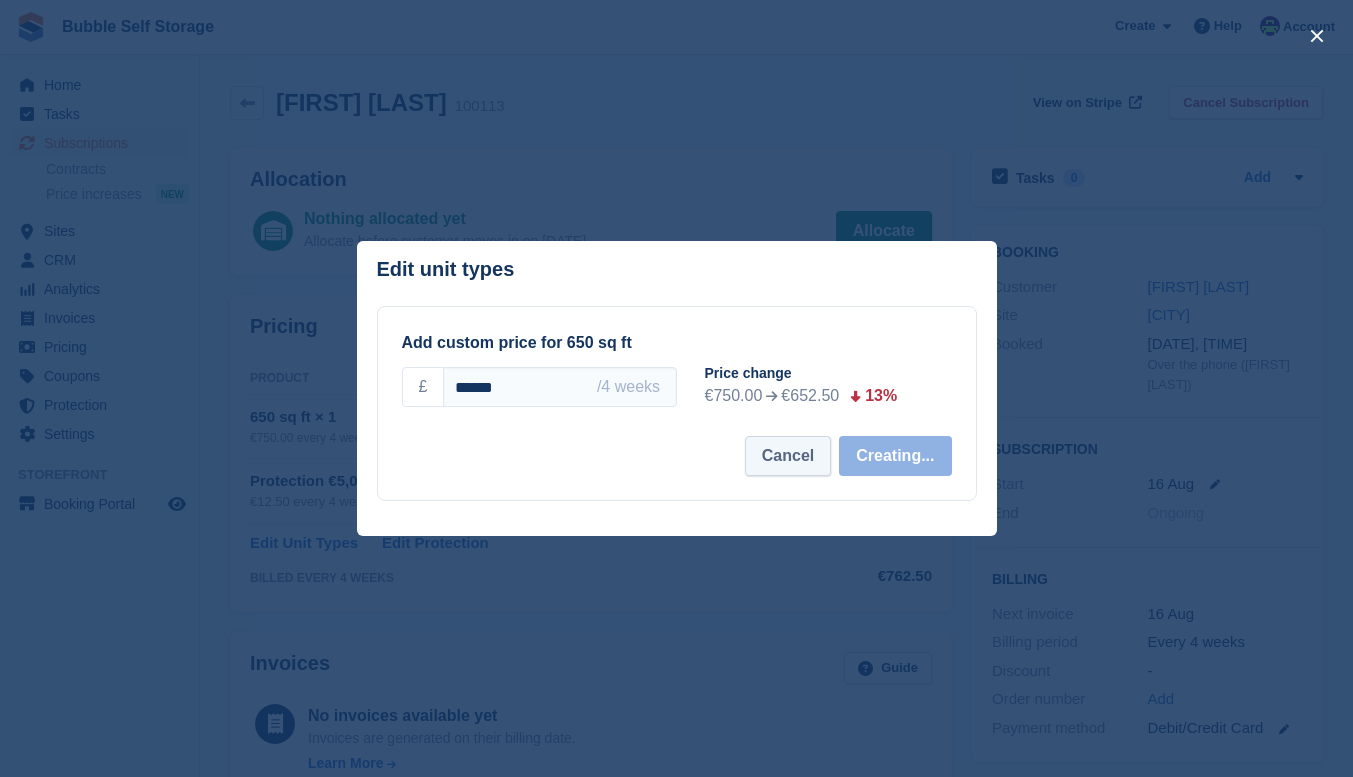 select on "*****" 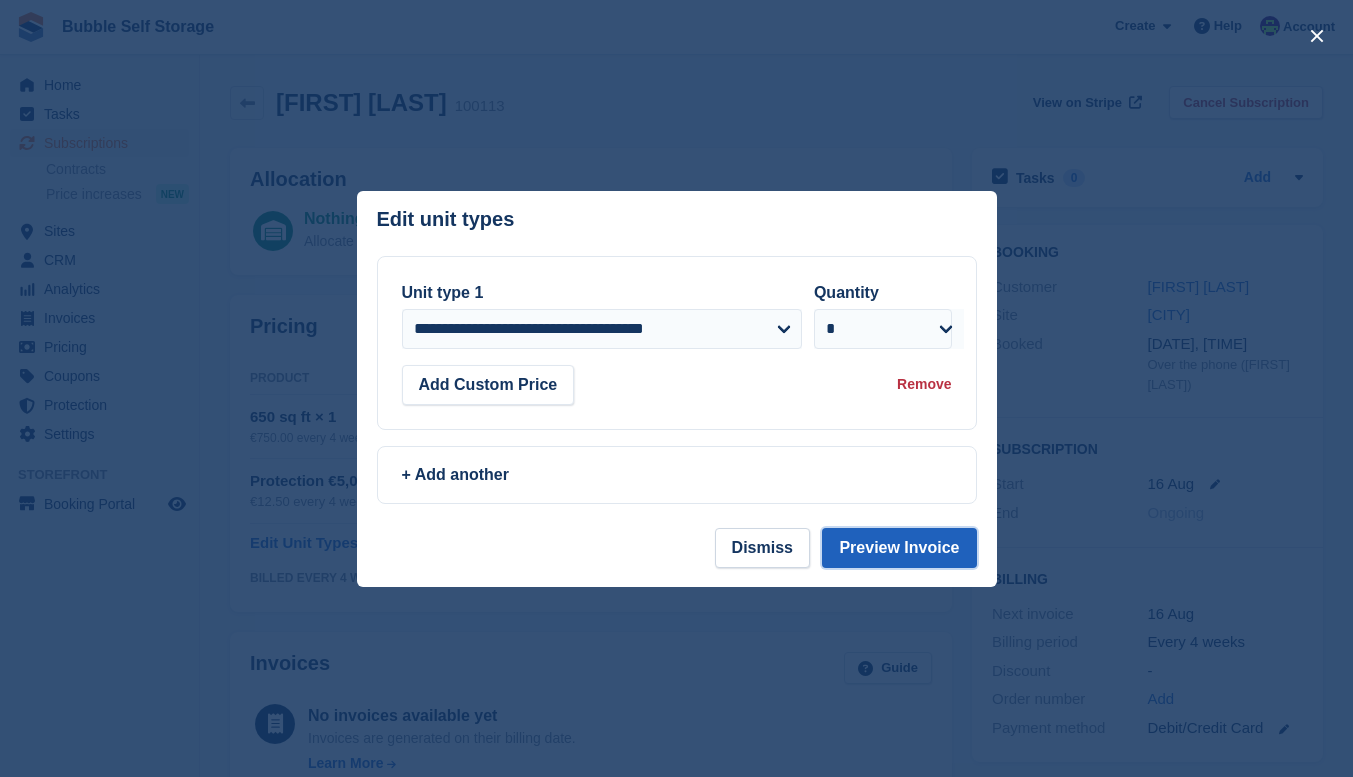 click on "Preview Invoice" at bounding box center [899, 548] 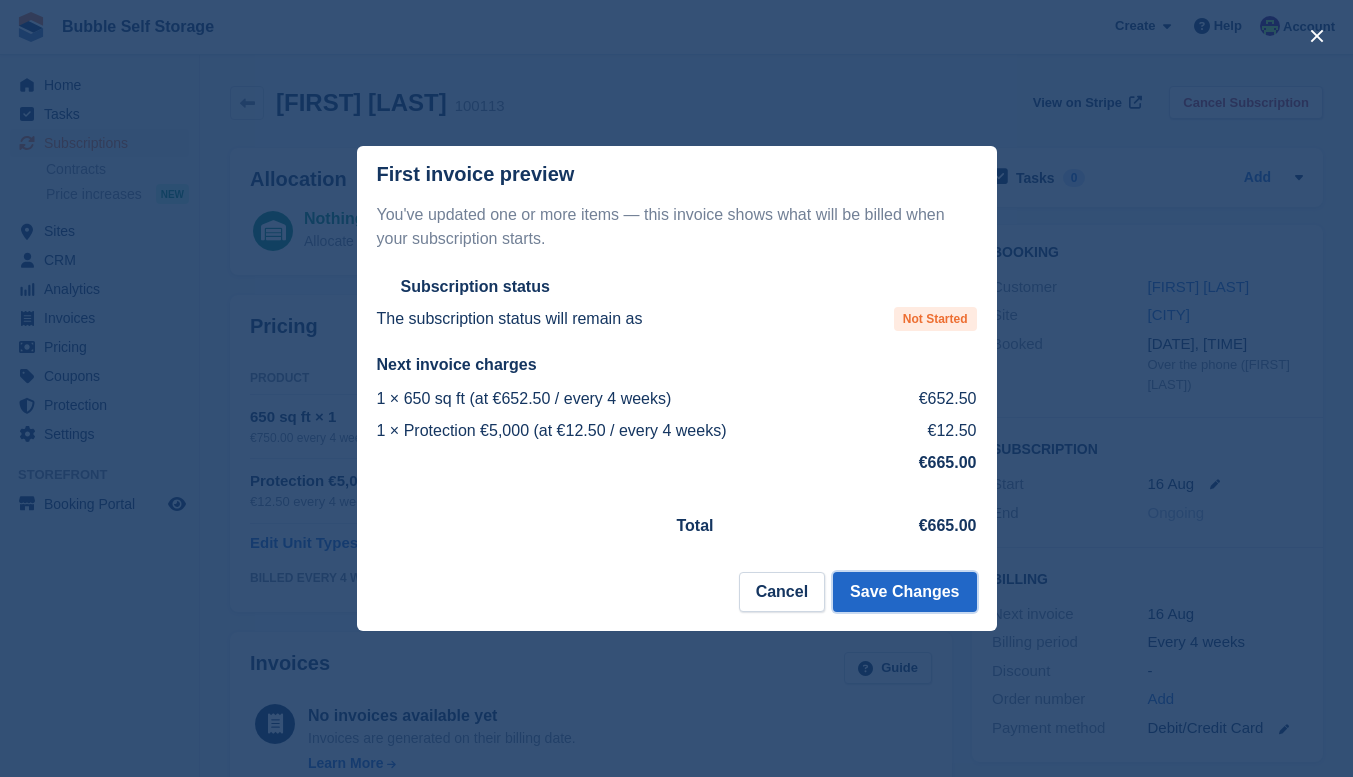 click on "Save Changes" at bounding box center [904, 592] 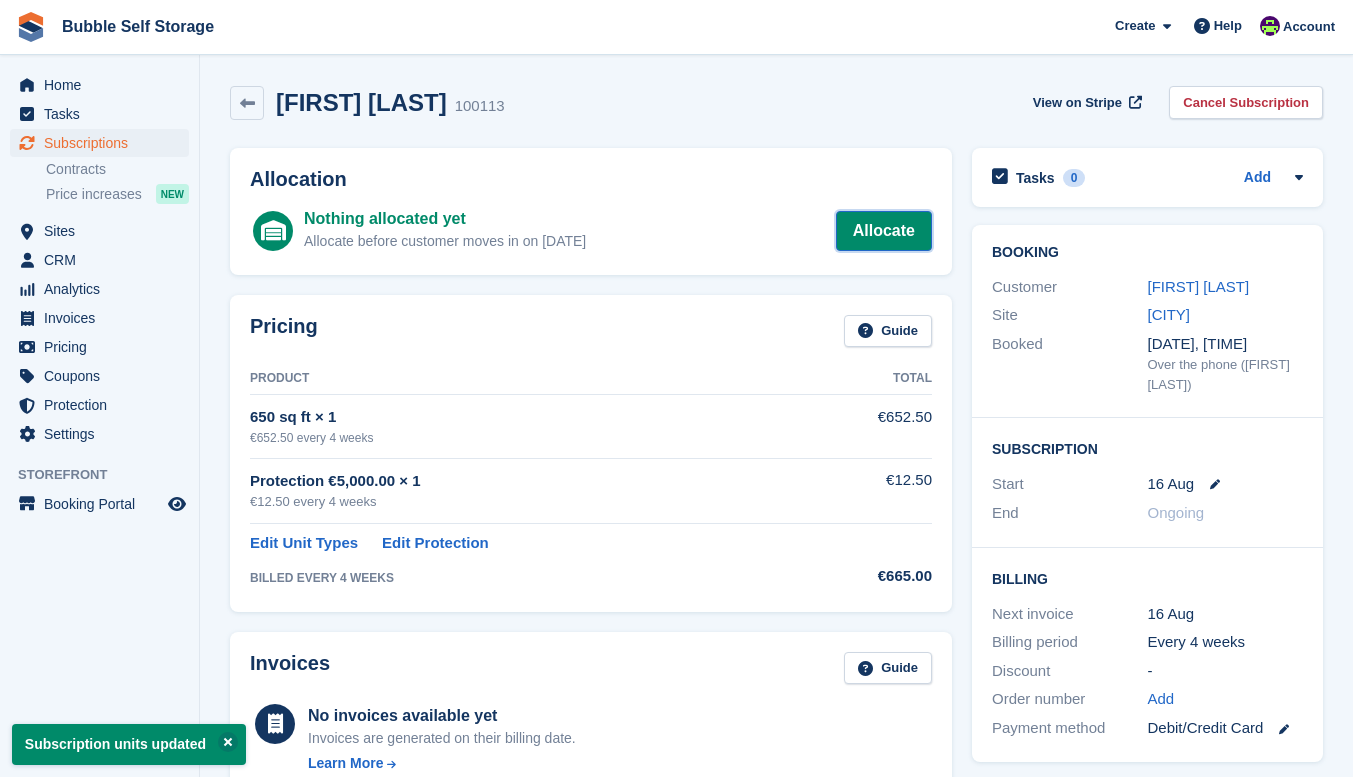 click on "Allocate" at bounding box center [884, 231] 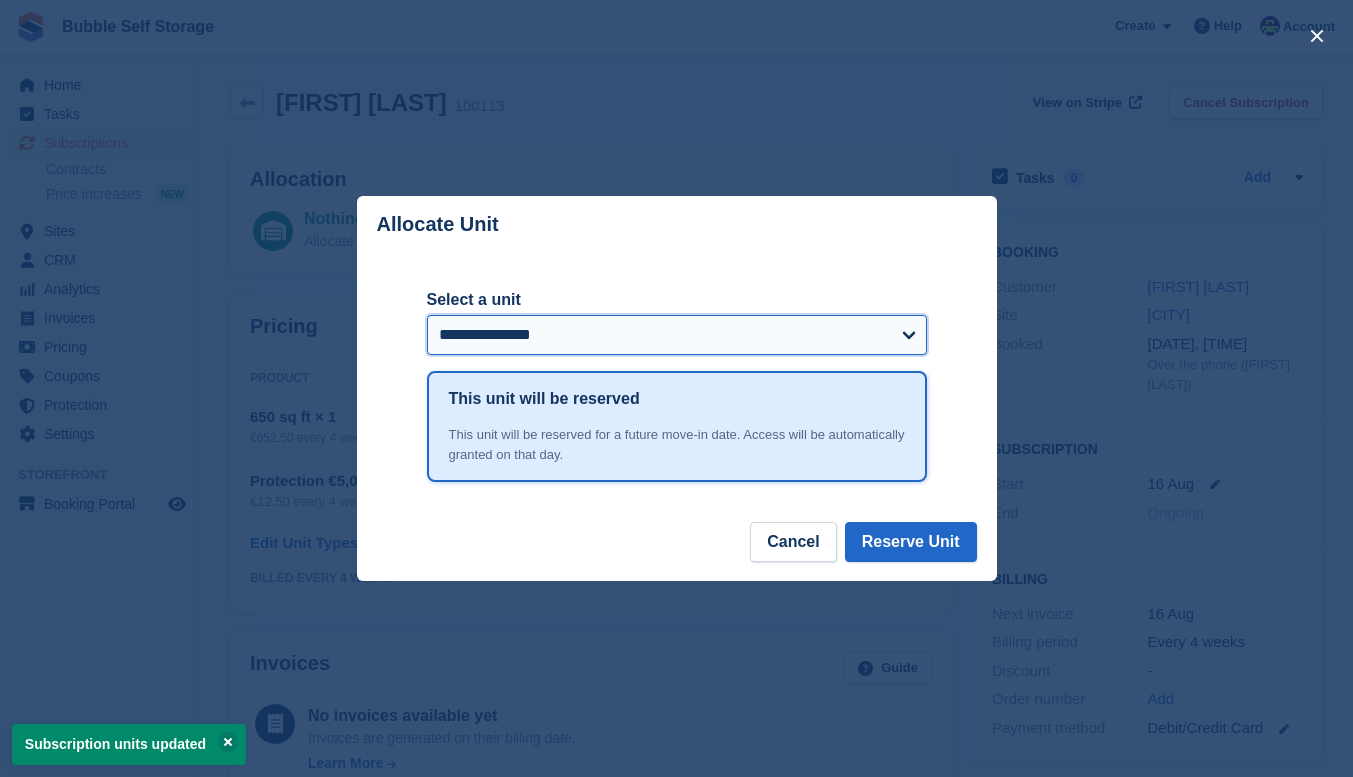 click on "**********" at bounding box center [677, 335] 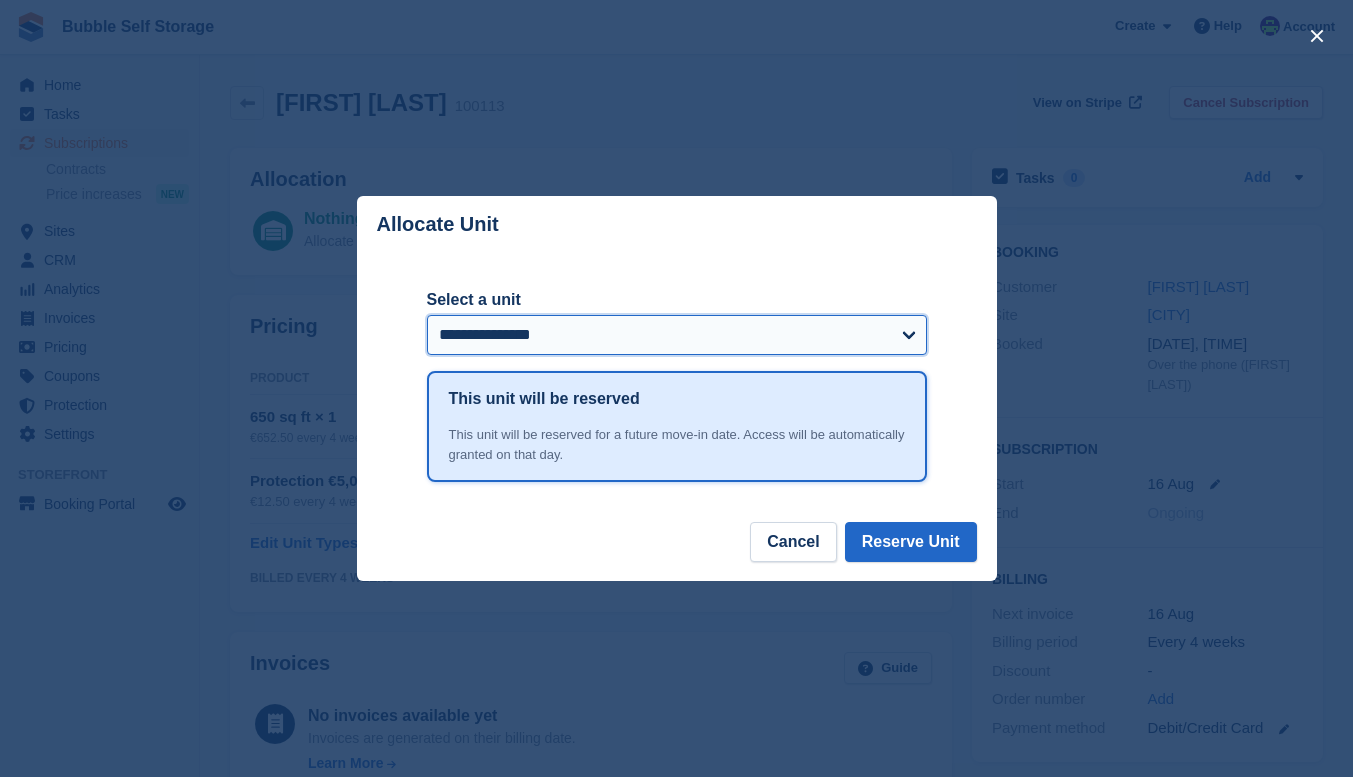 select on "*****" 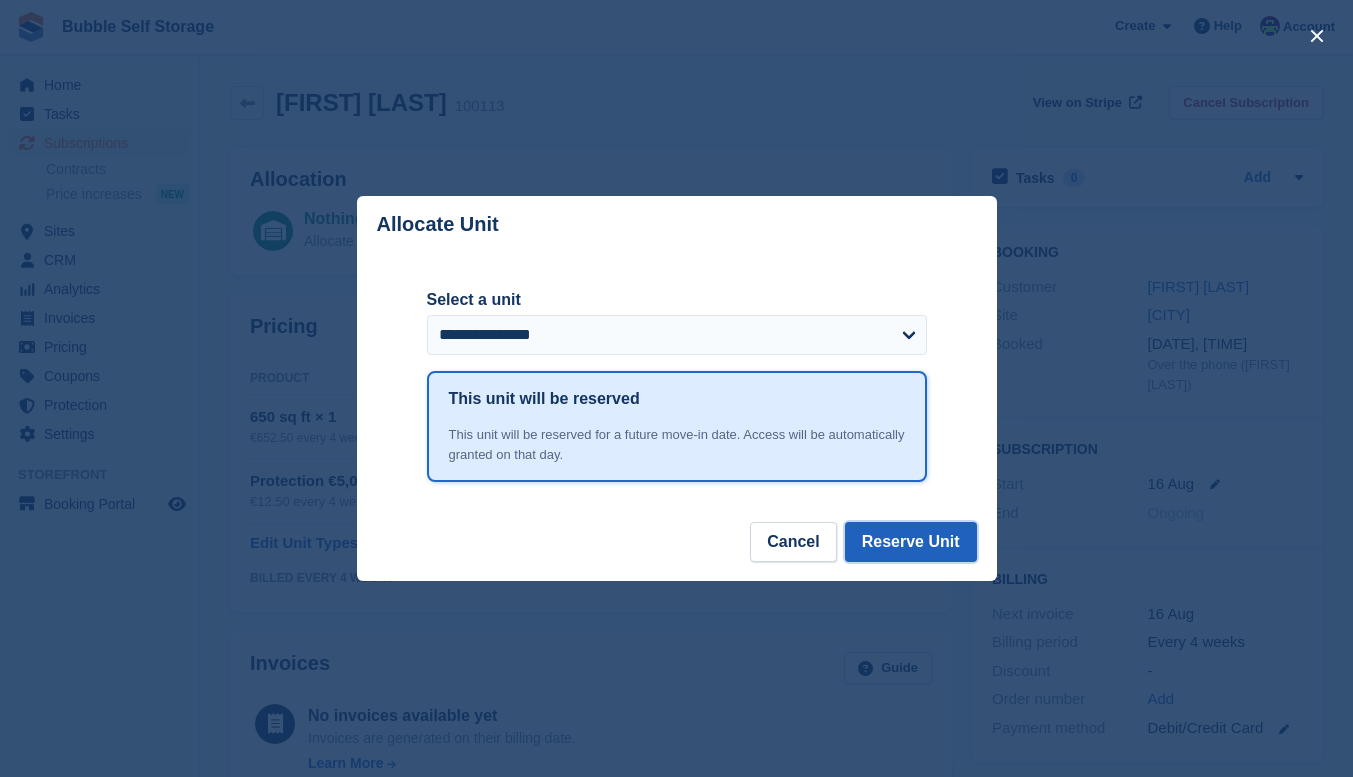 click on "Reserve Unit" at bounding box center [911, 542] 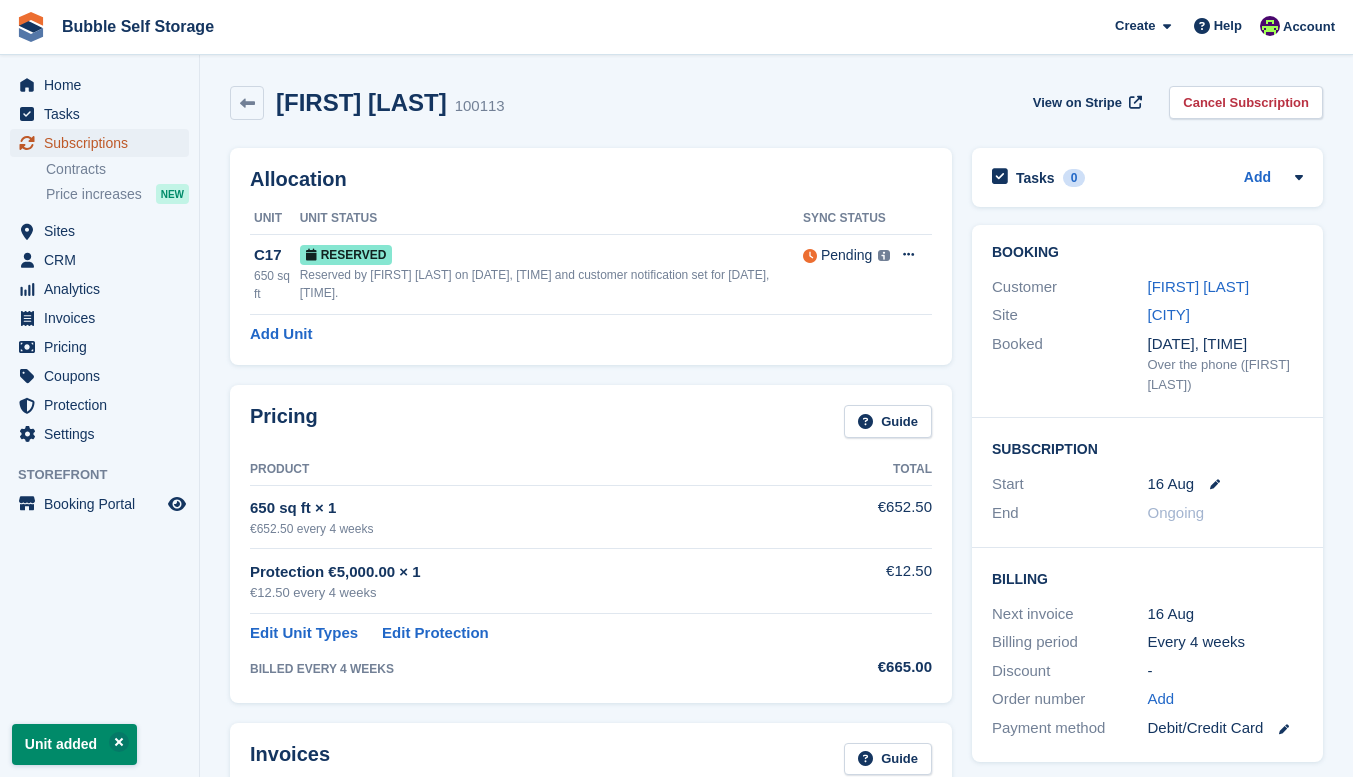 click on "Subscriptions" at bounding box center (104, 143) 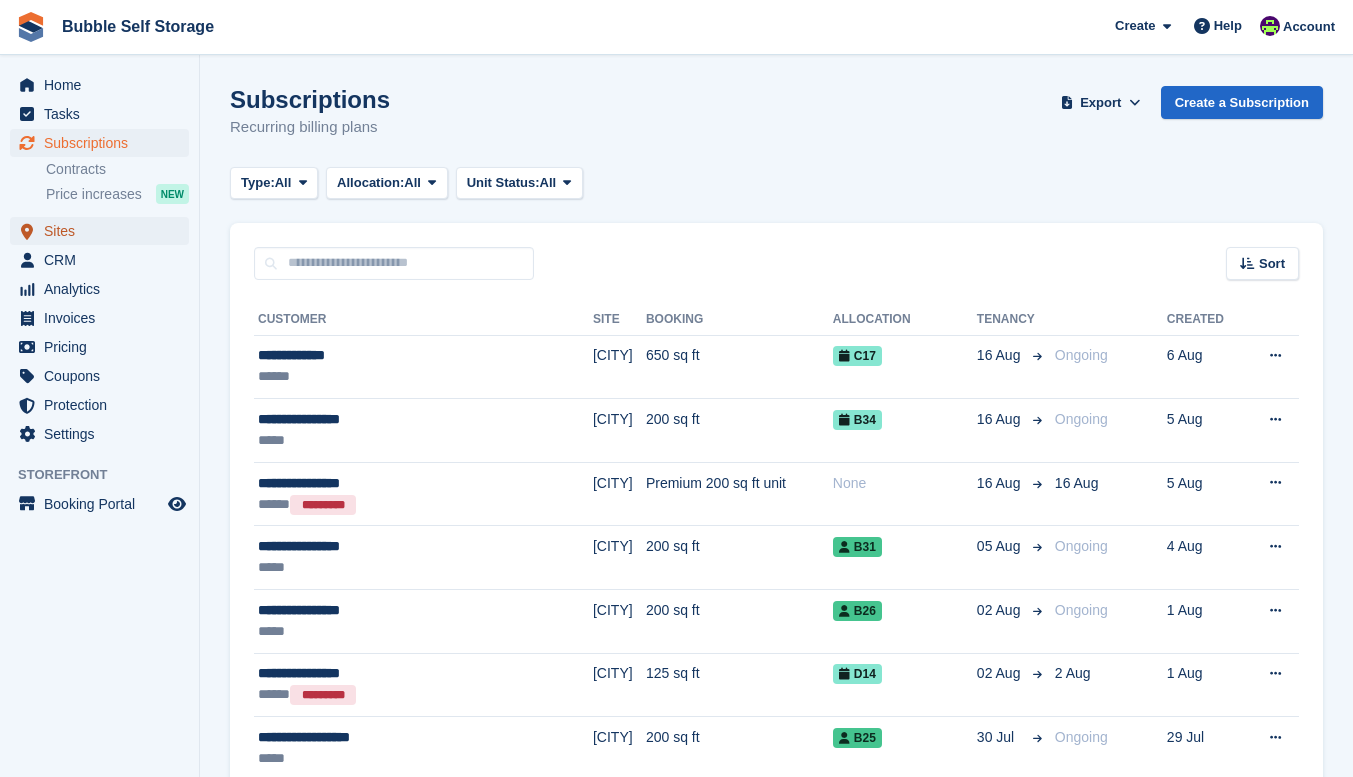 click on "Sites" at bounding box center [104, 231] 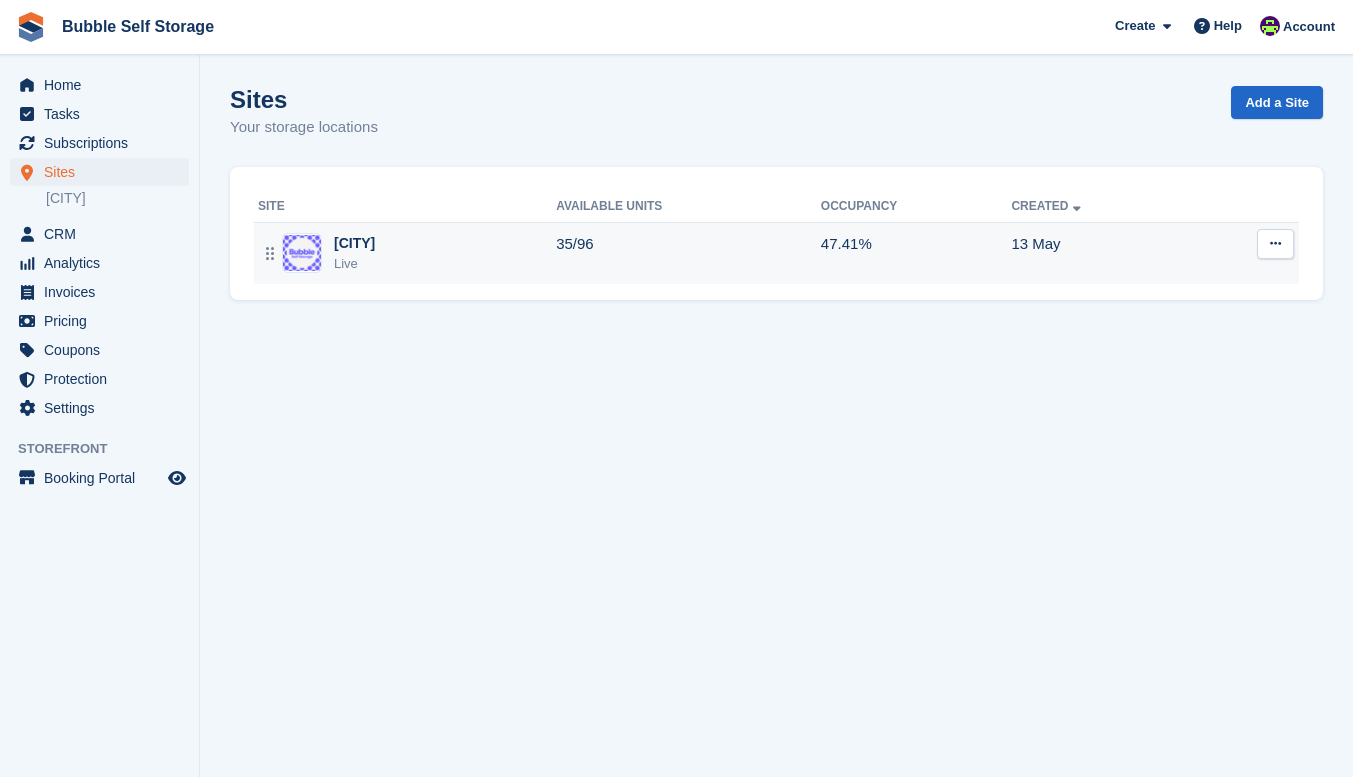 click on "Live" at bounding box center (354, 264) 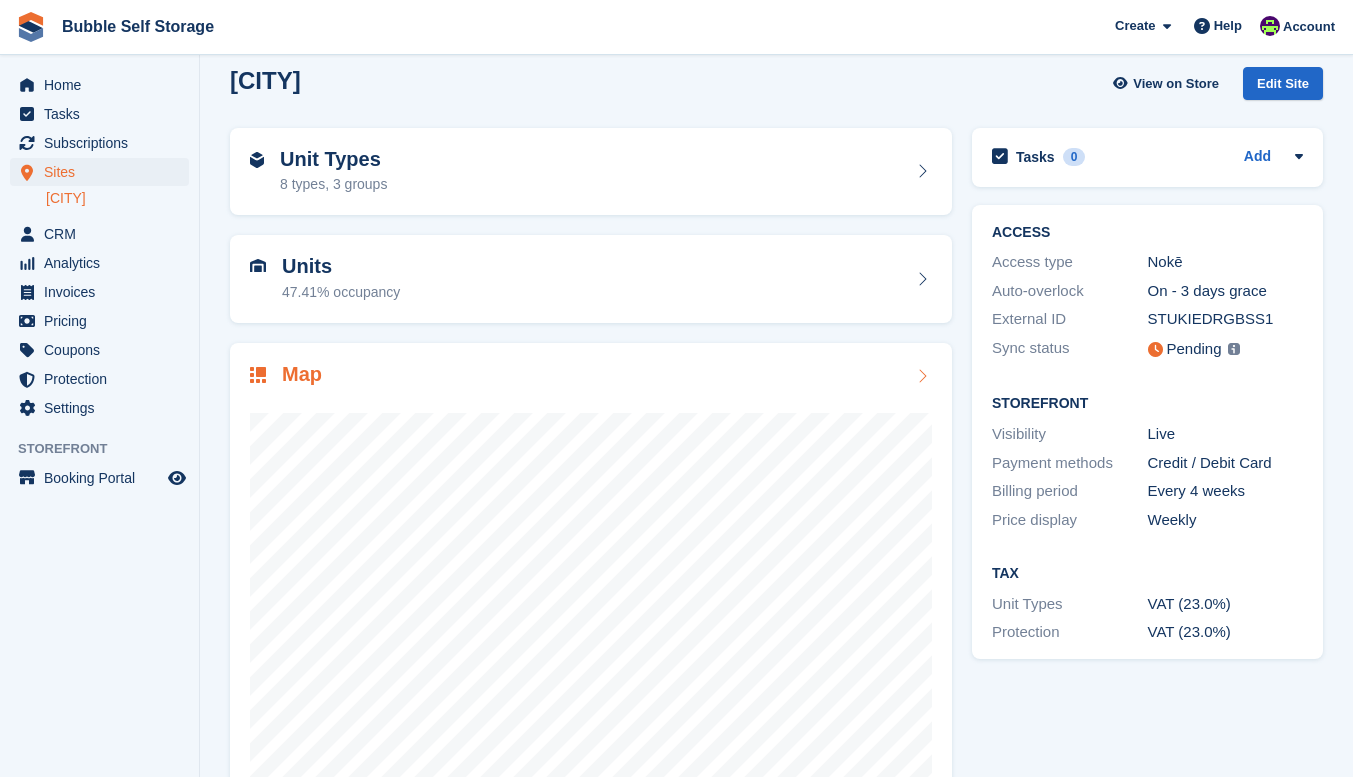 scroll, scrollTop: 0, scrollLeft: 0, axis: both 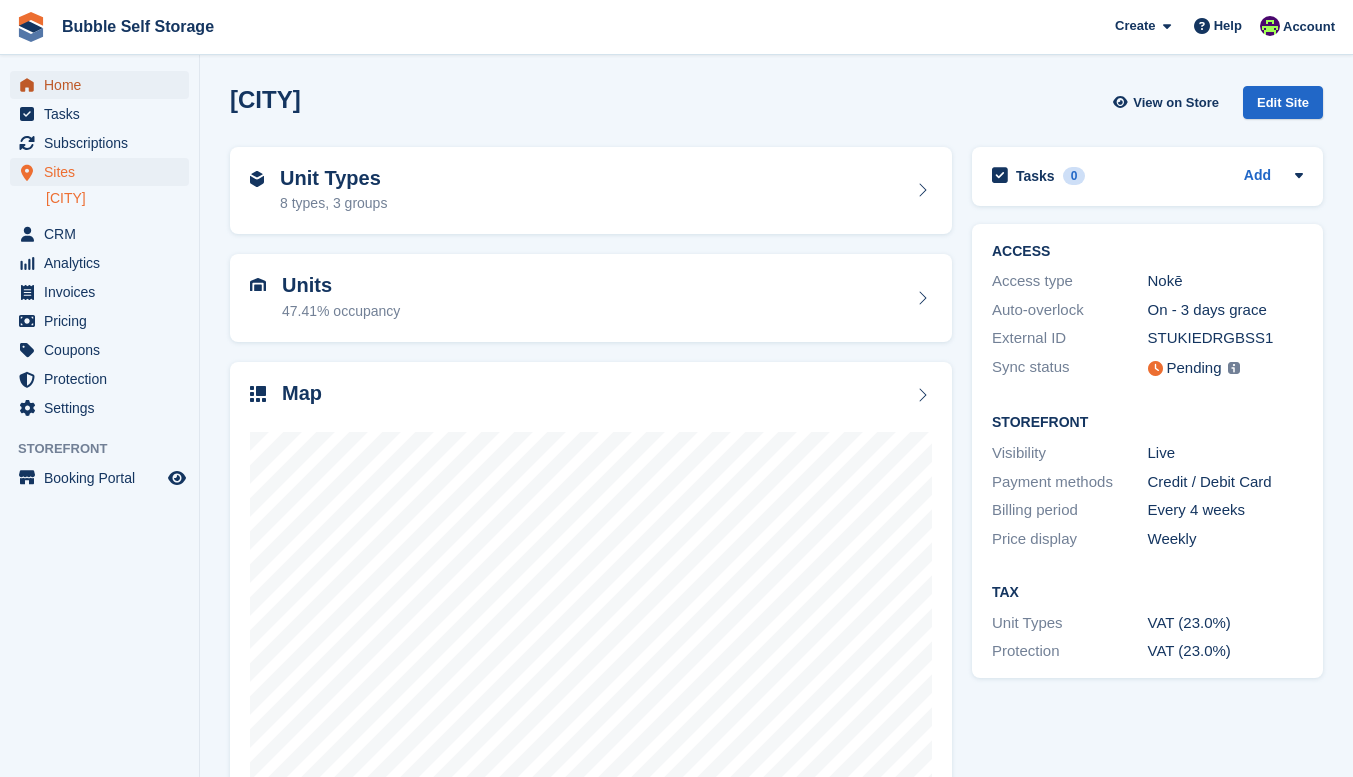 click on "Home" at bounding box center [104, 85] 